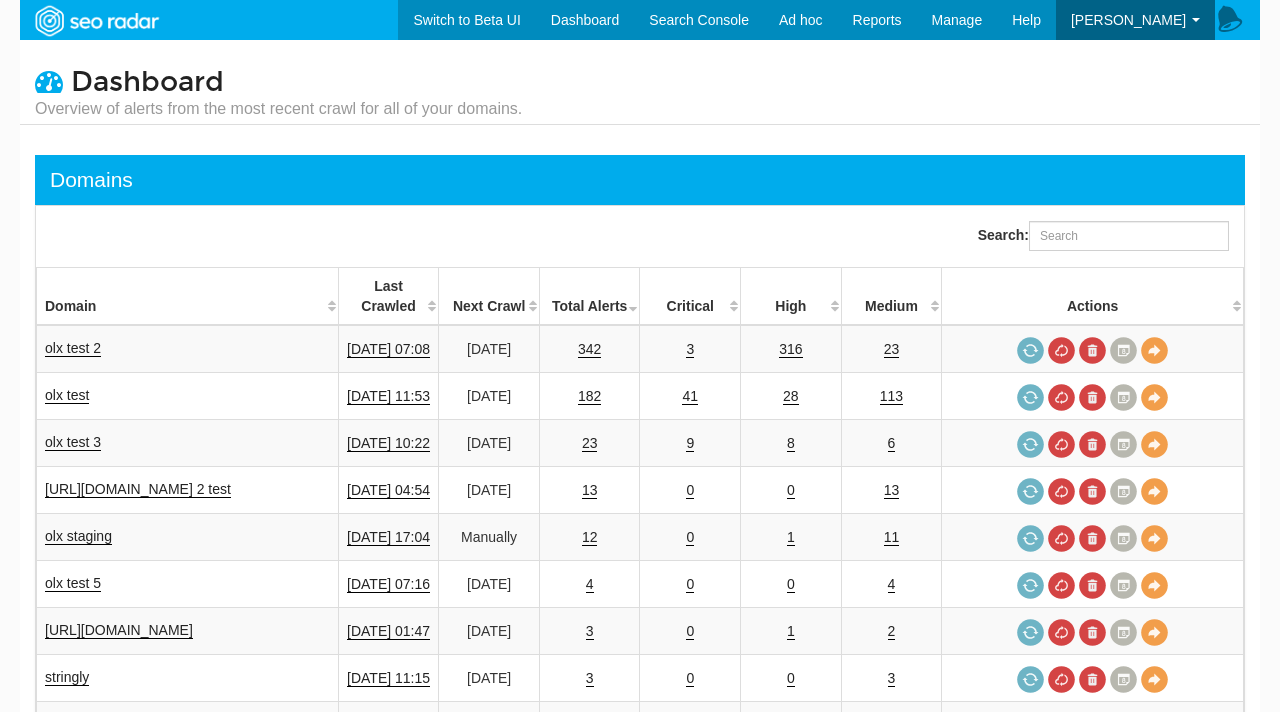 select on "25" 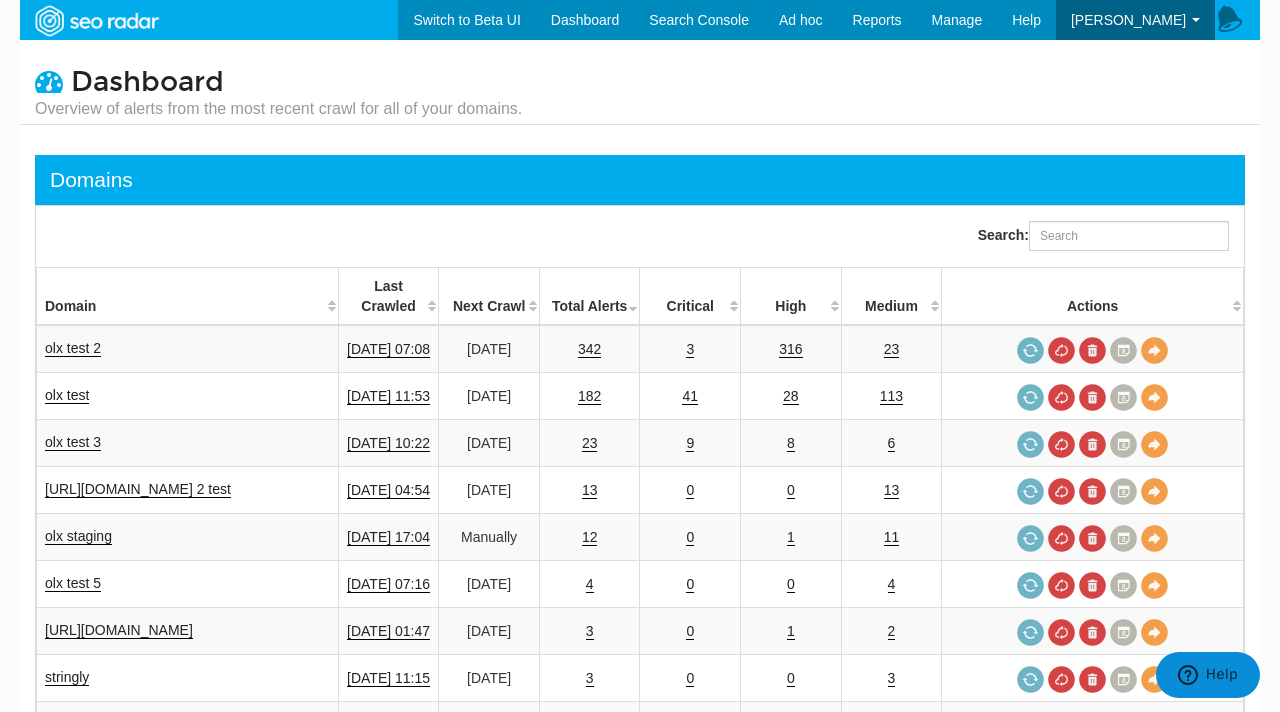 click on "
Dashboard
Overview of alerts from the most recent crawl for all of your domains." at bounding box center (640, 82) 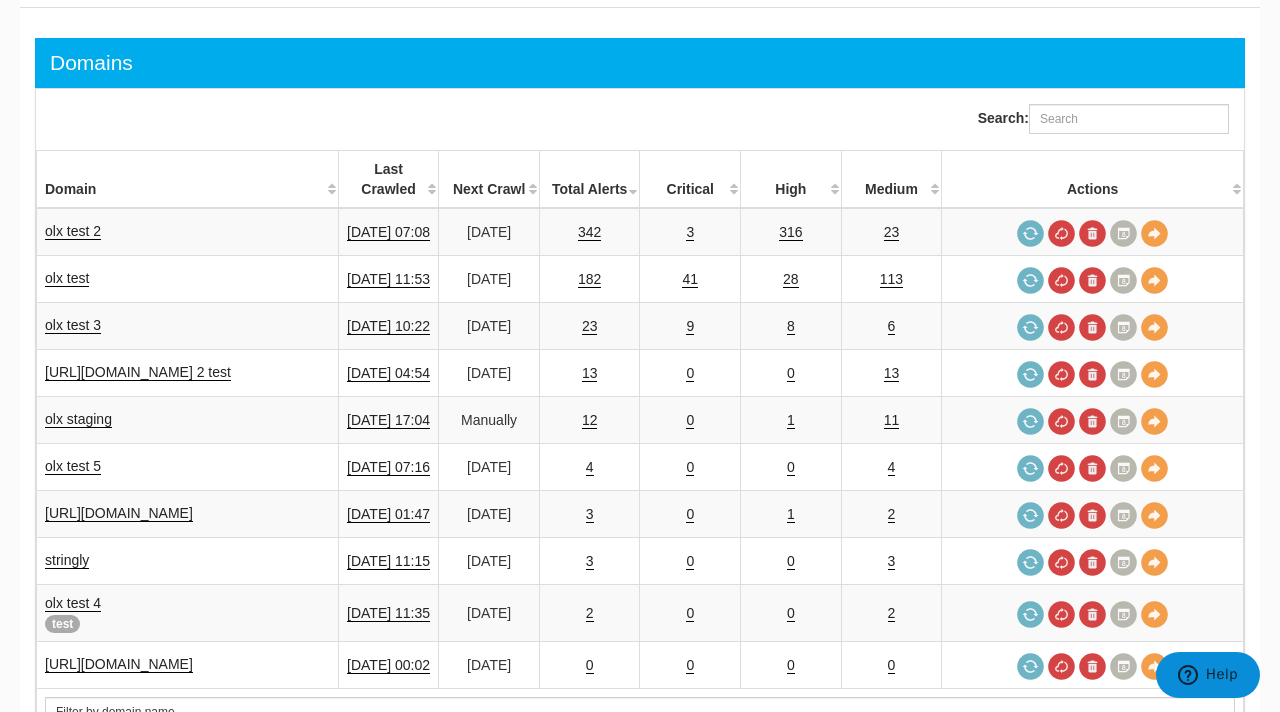 scroll, scrollTop: 0, scrollLeft: 0, axis: both 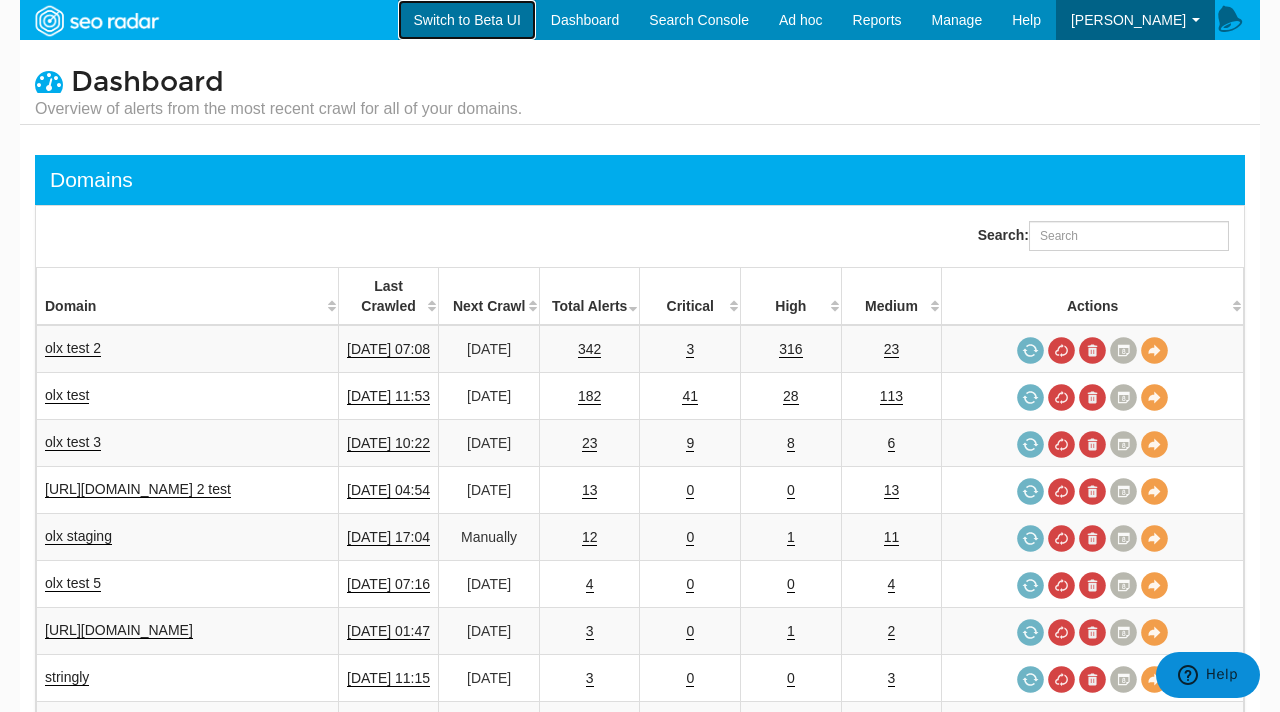 click on "Switch to Beta UI" at bounding box center [466, 20] 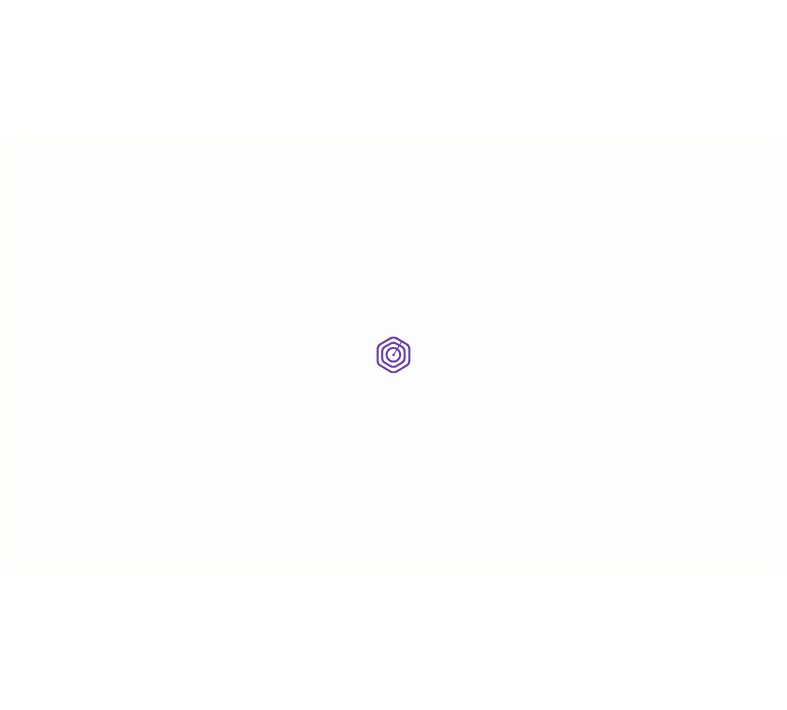 scroll, scrollTop: 0, scrollLeft: 0, axis: both 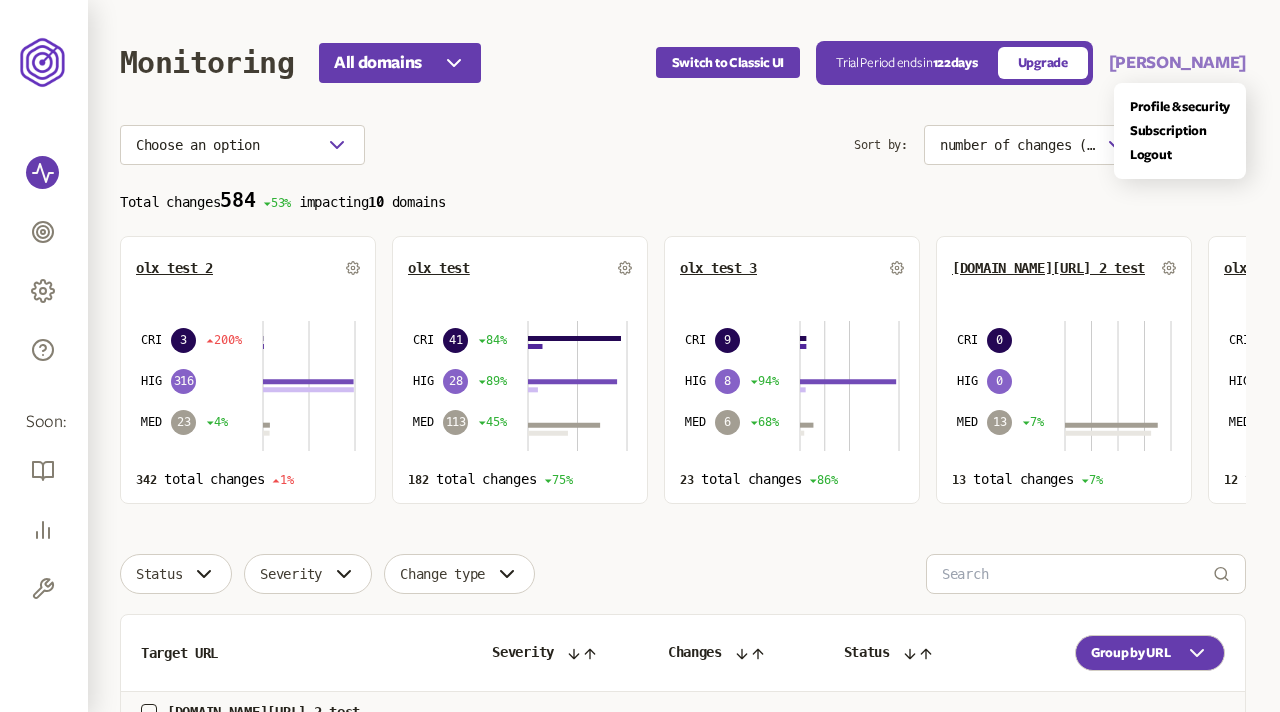 click on "[PERSON_NAME]" at bounding box center [1177, 63] 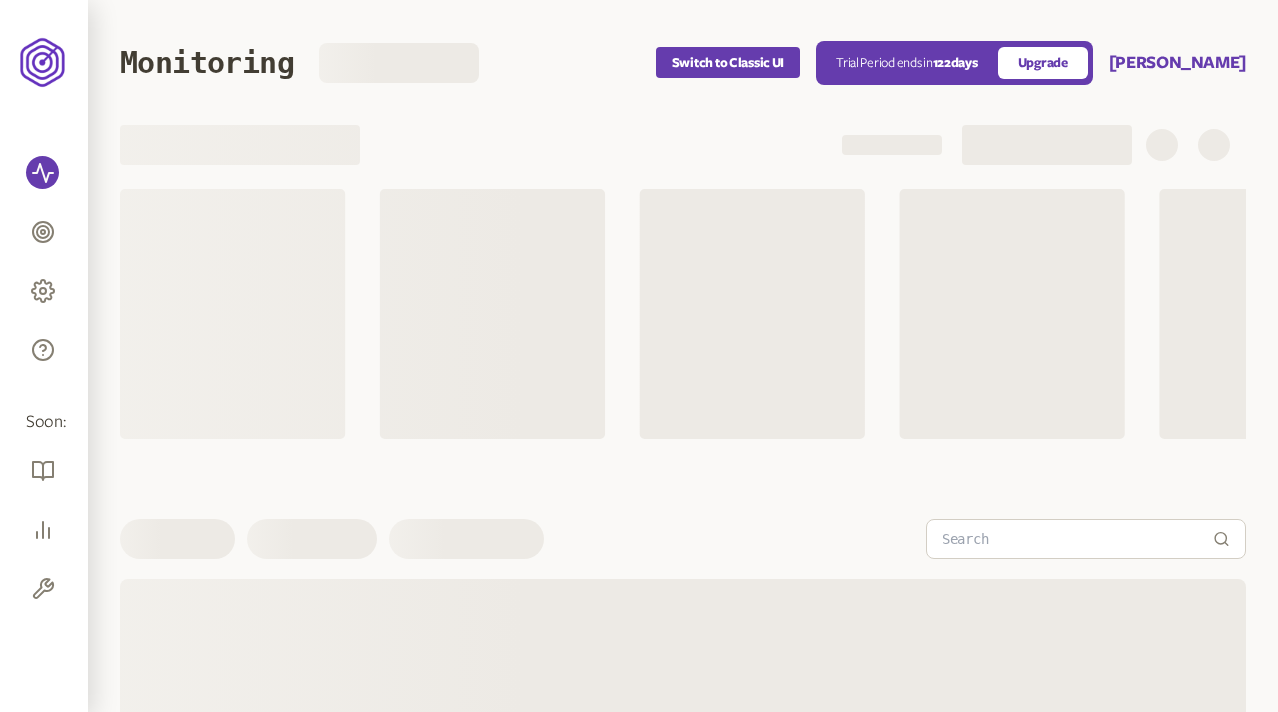 scroll, scrollTop: 0, scrollLeft: 0, axis: both 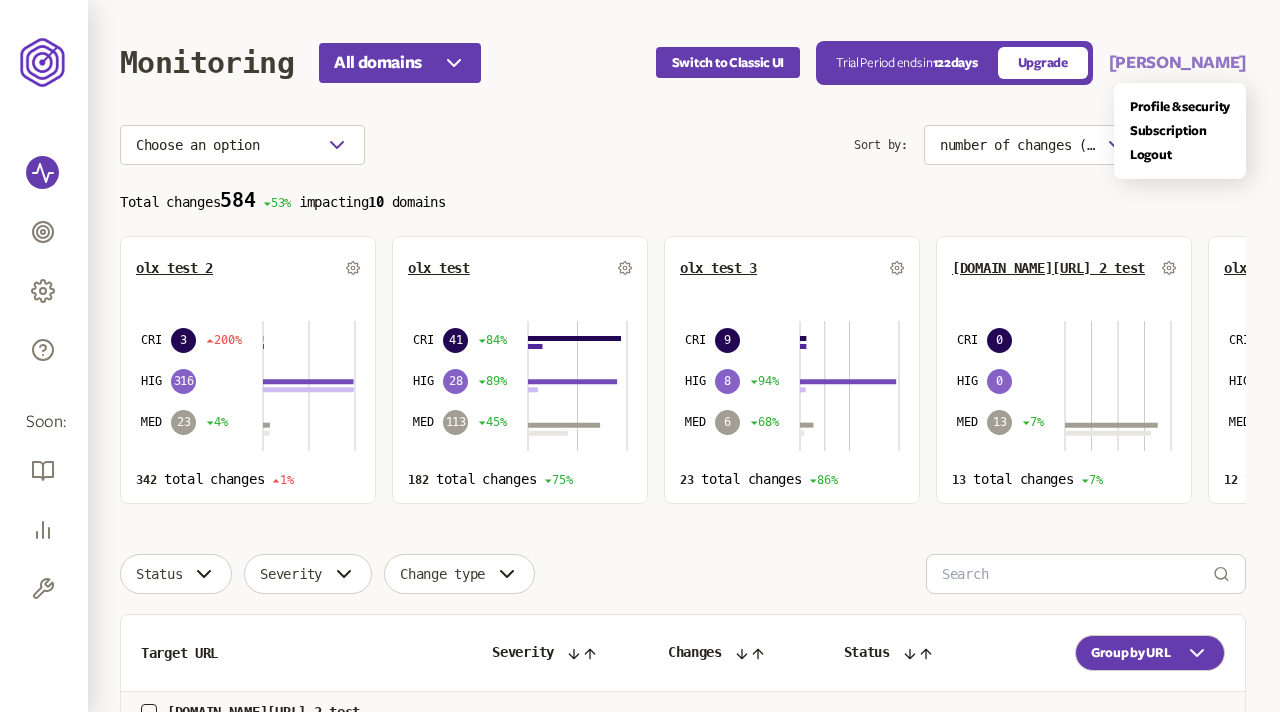 click on "[PERSON_NAME]" at bounding box center (1177, 63) 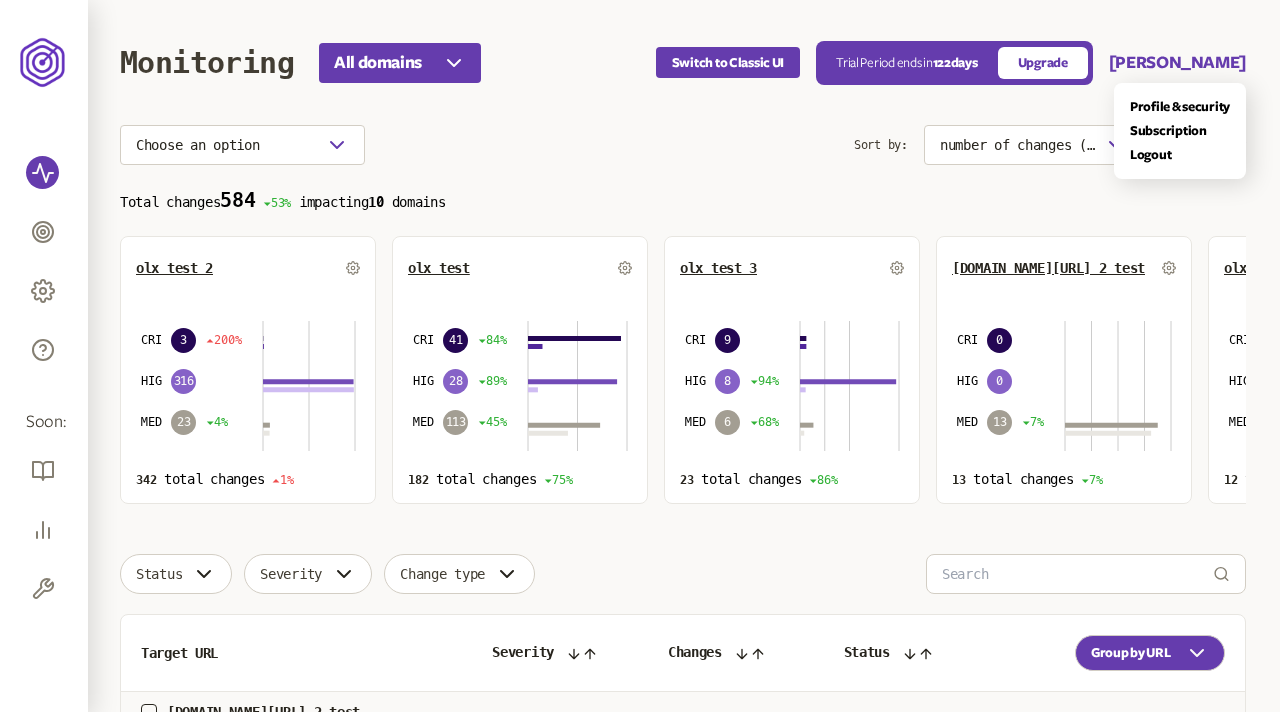 click on "Monitoring All domains Switch to Classic UI Trial Period ends [DATE] Upgrade [PERSON_NAME] Profile & security Subscription Logout Choose an option Sort by: number of changes (high-low) Total changes  584   53%   impacting  10   domains olx test 2 CRI 3 200% HIG 316 MED 23 4% 342   total changes   1% olx test CRI 41 84% HIG 28 89% MED 113 45% 182   total changes   75% olx test 3 CRI 9 HIG 8 94% MED 6 68% 23   total changes   86% [DOMAIN_NAME][URL] 2 test CRI 0 HIG 0 MED 13 7% 13   total changes   7% olx staging CRI 0 HIG 1 MED 11 11x 12   total changes   12x olx test 5 CRI 0 HIG 0 MED 4 4   total changes   20% [DOMAIN_NAME][URL] CRI 0 HIG 1 MED 2 3   total changes   200% stringly CRI 0 HIG 0 MED 3 3   total changes   olx test 4 CRI 0 HIG 0 MED 2 33% 2   total changes   33% [DOMAIN_NAME][URL] There’s been no changes since your last visit View full   crawl history 0   total changes   Status Severity Change type Target URL Severity Changes Status Group by URL [DOMAIN_NAME][URL] 2 test [DOMAIN_NAME][URL] Medium Add status Change details High" at bounding box center (683, 961) 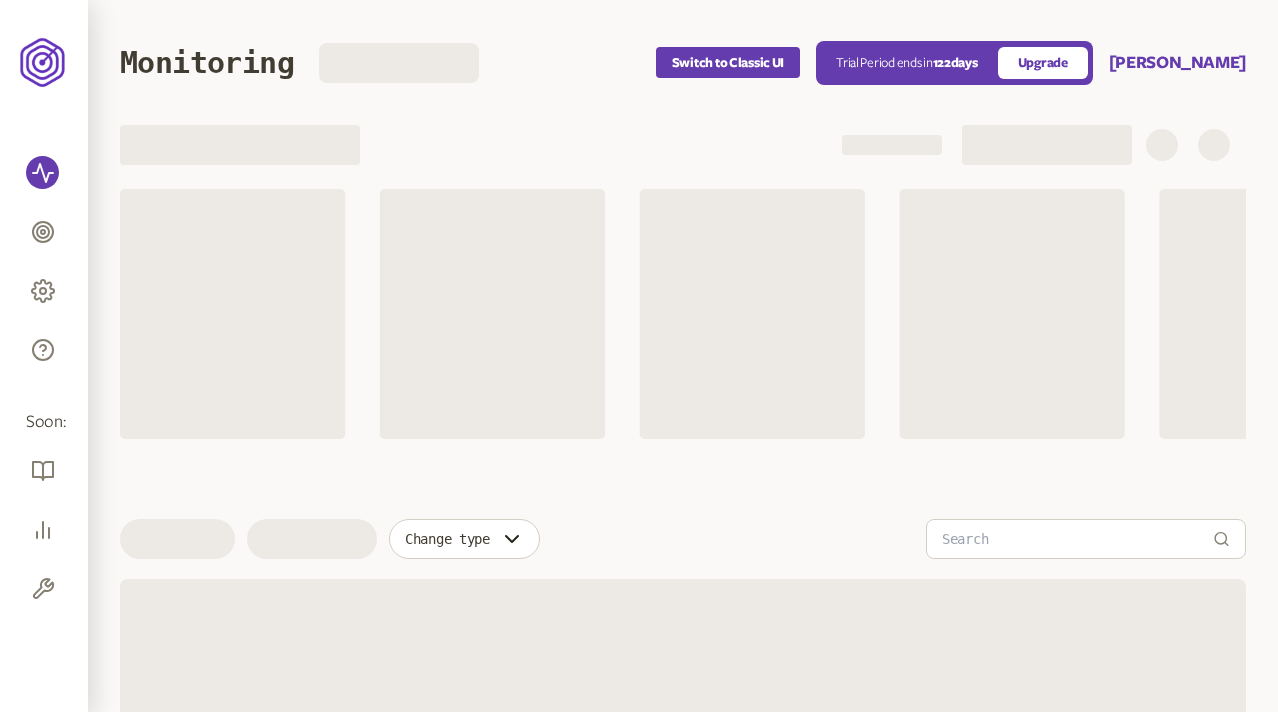 scroll, scrollTop: 0, scrollLeft: 0, axis: both 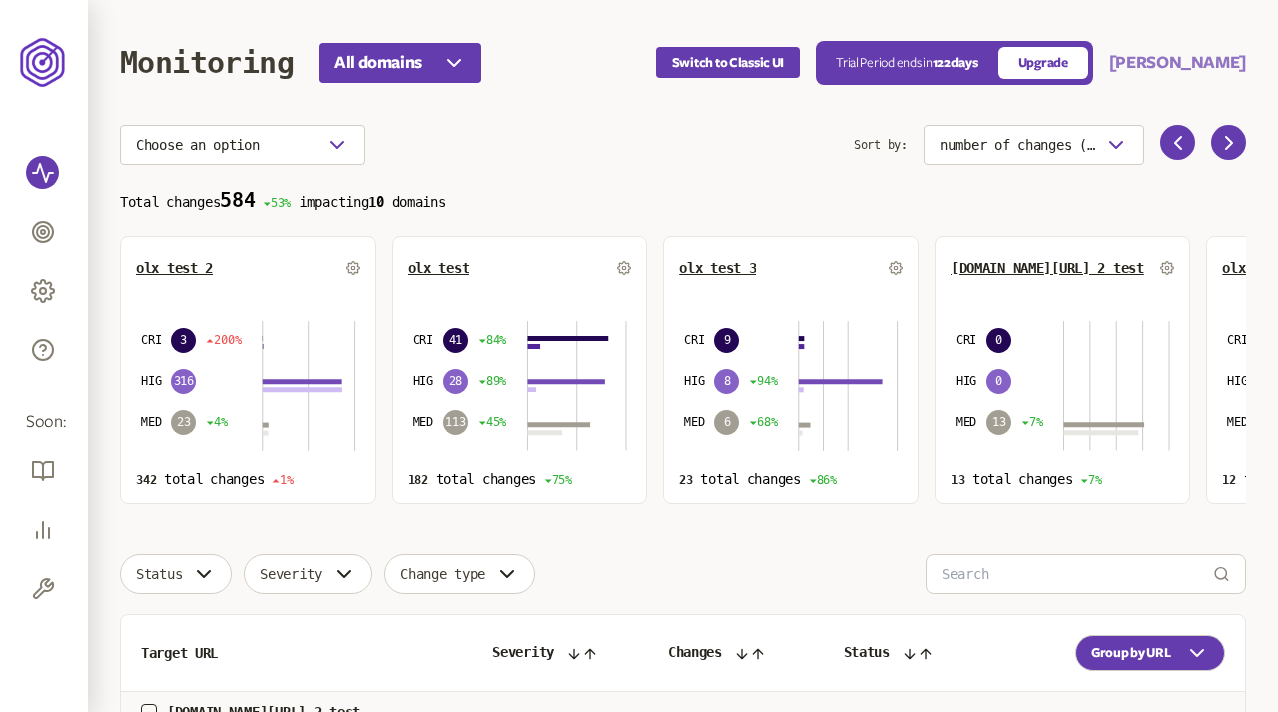 click on "[PERSON_NAME]" at bounding box center (1177, 63) 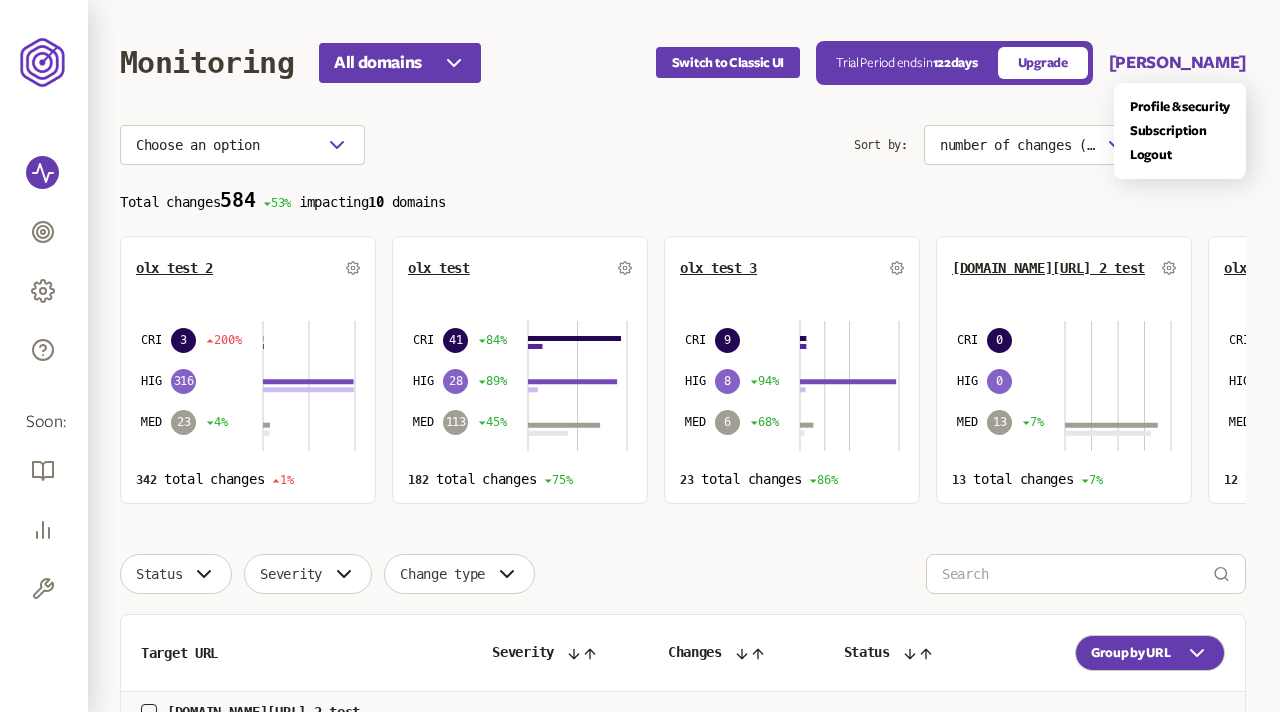 click on "Monitoring All domains Switch to Classic UI Trial Period ends [DATE] Upgrade [PERSON_NAME] Profile & security Subscription Logout Choose an option Sort by: number of changes (high-low) Total changes  584   53%   impacting  10   domains olx test 2 CRI 3 200% HIG 316 MED 23 4% 342   total changes   1% olx test CRI 41 84% HIG 28 89% MED 113 45% 182   total changes   75% olx test 3 CRI 9 HIG 8 94% MED 6 68% 23   total changes   86% [DOMAIN_NAME][URL] 2 test CRI 0 HIG 0 MED 13 7% 13   total changes   7% olx staging CRI 0 HIG 1 MED 11 11x 12   total changes   12x olx test 5 CRI 0 HIG 0 MED 4 4   total changes   20% [DOMAIN_NAME][URL] CRI 0 HIG 1 MED 2 3   total changes   200% stringly CRI 0 HIG 0 MED 3 3   total changes   olx test 4 CRI 0 HIG 0 MED 2 33% 2   total changes   33% [DOMAIN_NAME][URL] There’s been no changes since your last visit View full   crawl history 0   total changes   Status Severity Change type Target URL Severity Changes Status Group by URL [DOMAIN_NAME][URL] 2 test [DOMAIN_NAME][URL] Medium Add status Change details High" at bounding box center [683, 961] 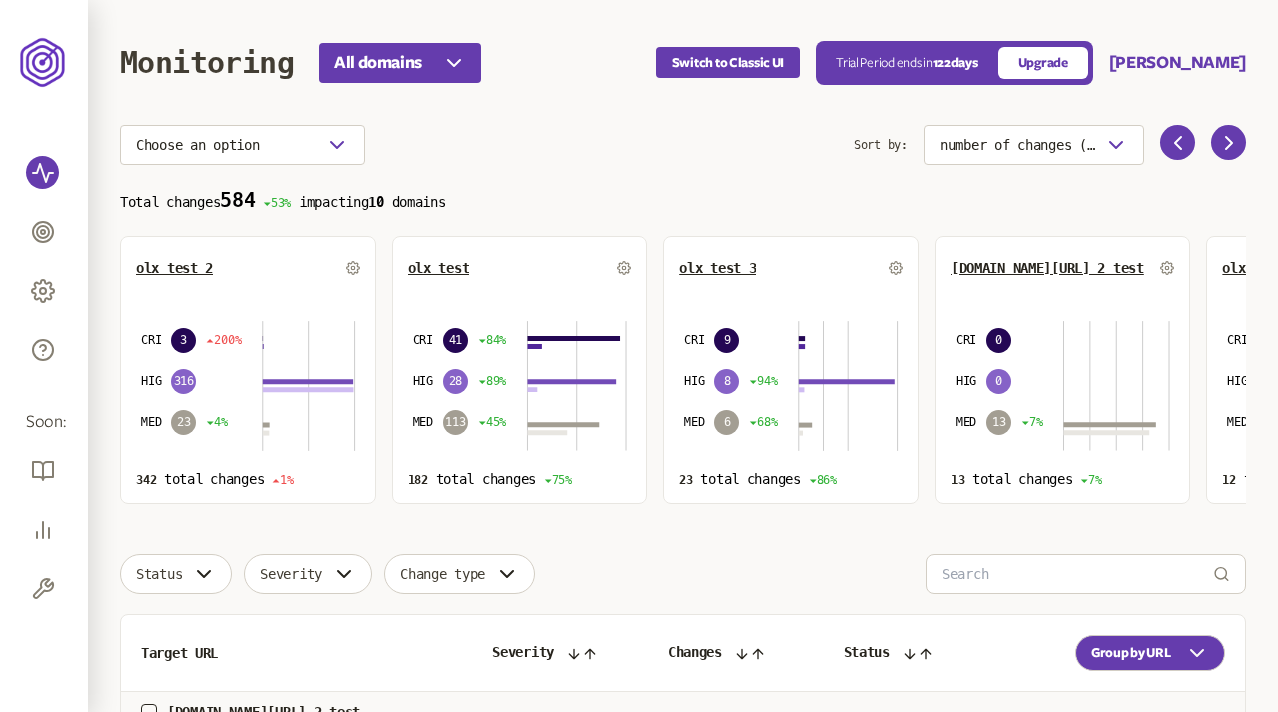 click on "Choose an option" at bounding box center (487, 145) 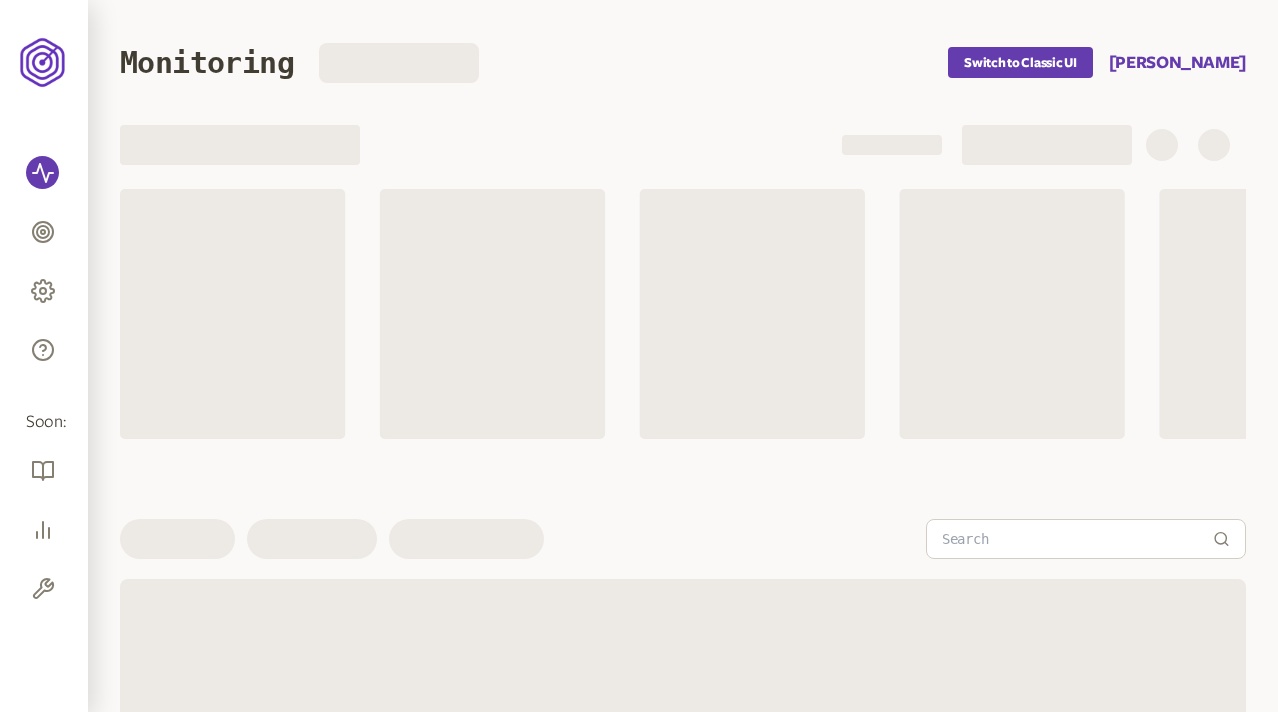 scroll, scrollTop: 0, scrollLeft: 0, axis: both 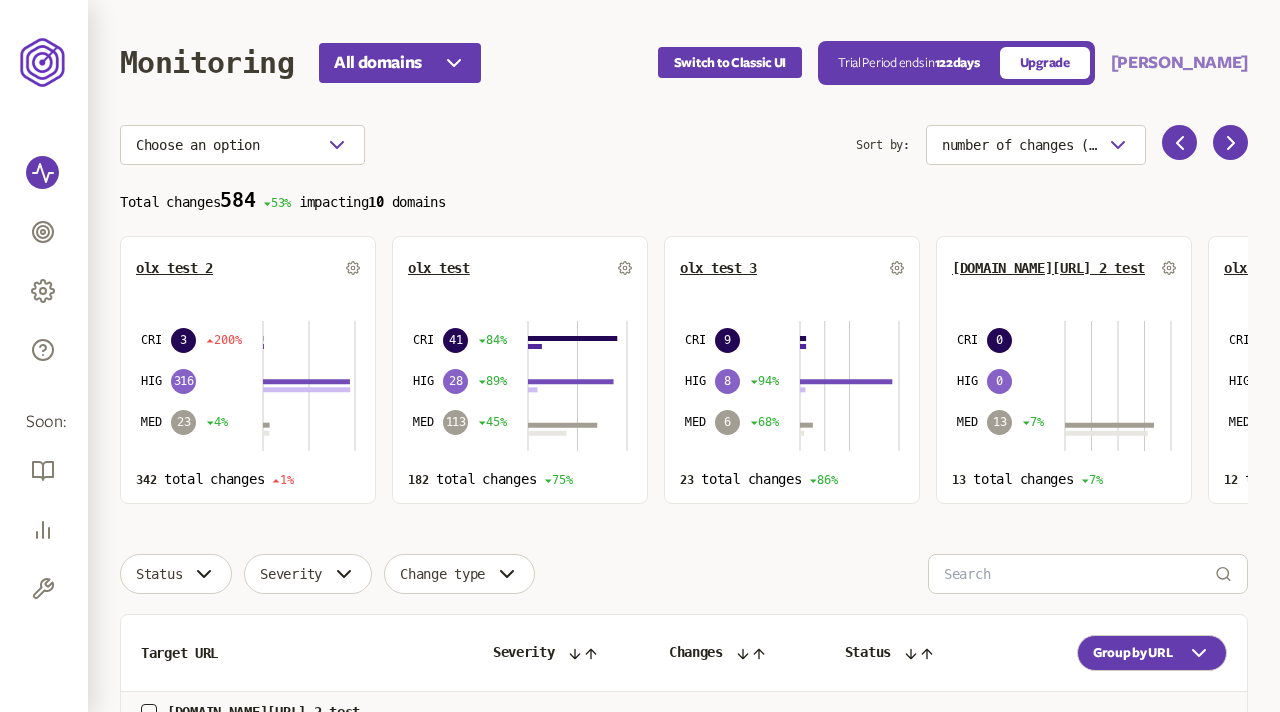 click on "[PERSON_NAME]" at bounding box center (1179, 63) 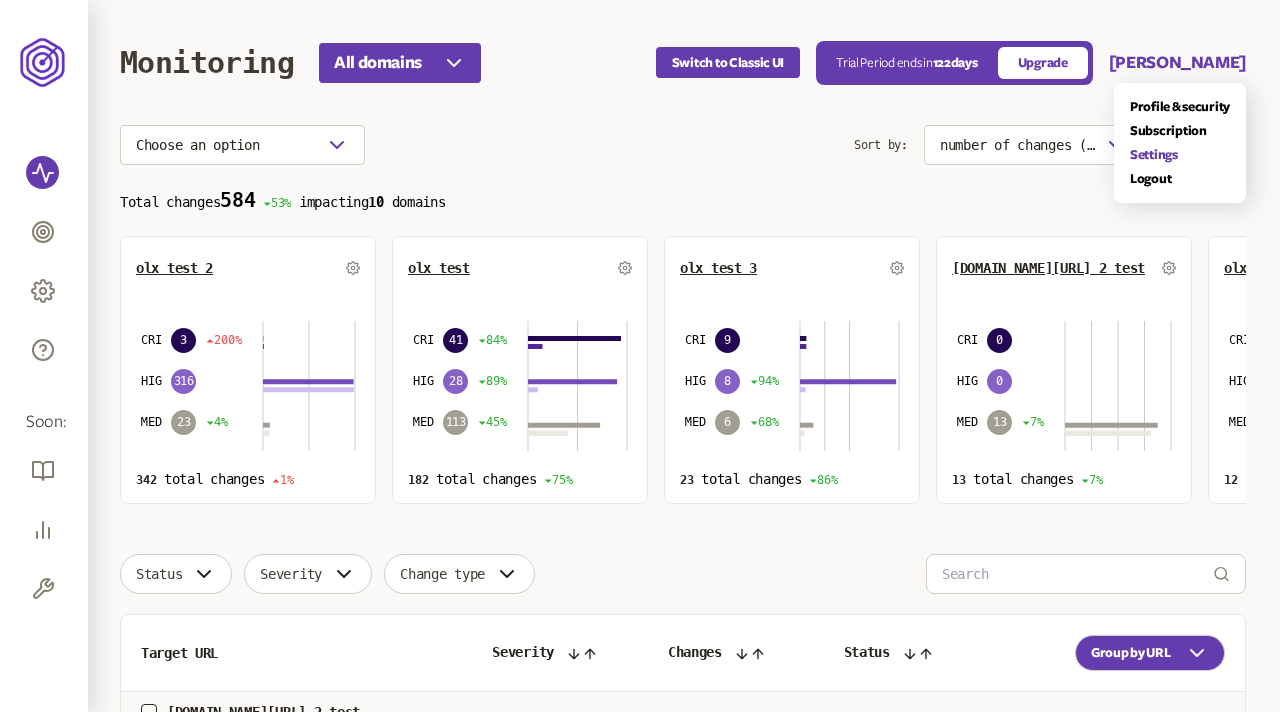 click on "Settings" at bounding box center [1180, 155] 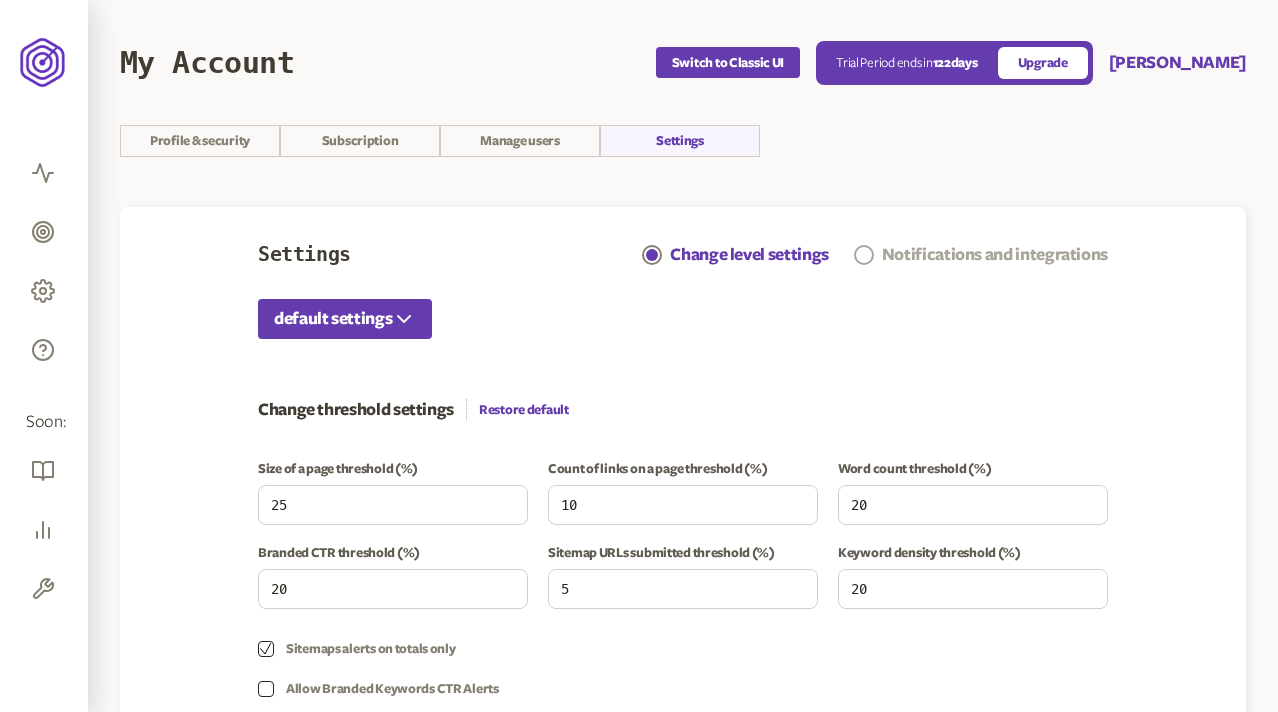 click on "Notifications and integrations" at bounding box center [995, 255] 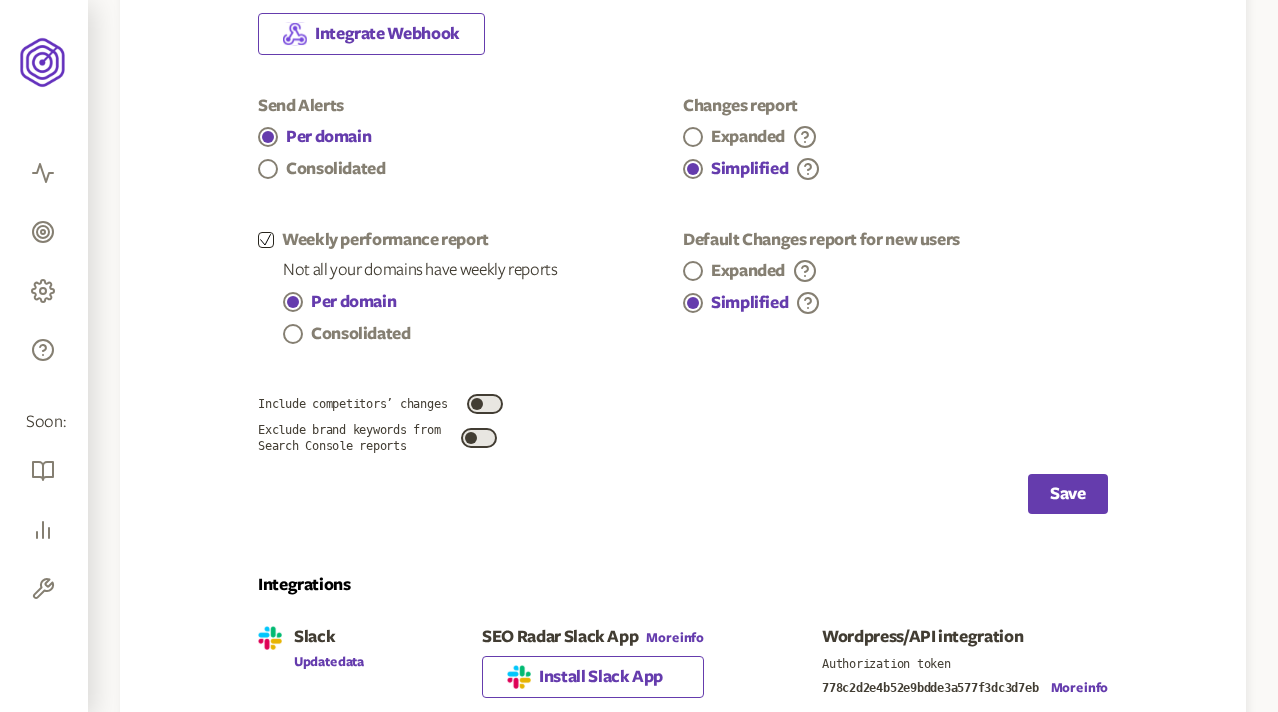 scroll, scrollTop: 642, scrollLeft: 0, axis: vertical 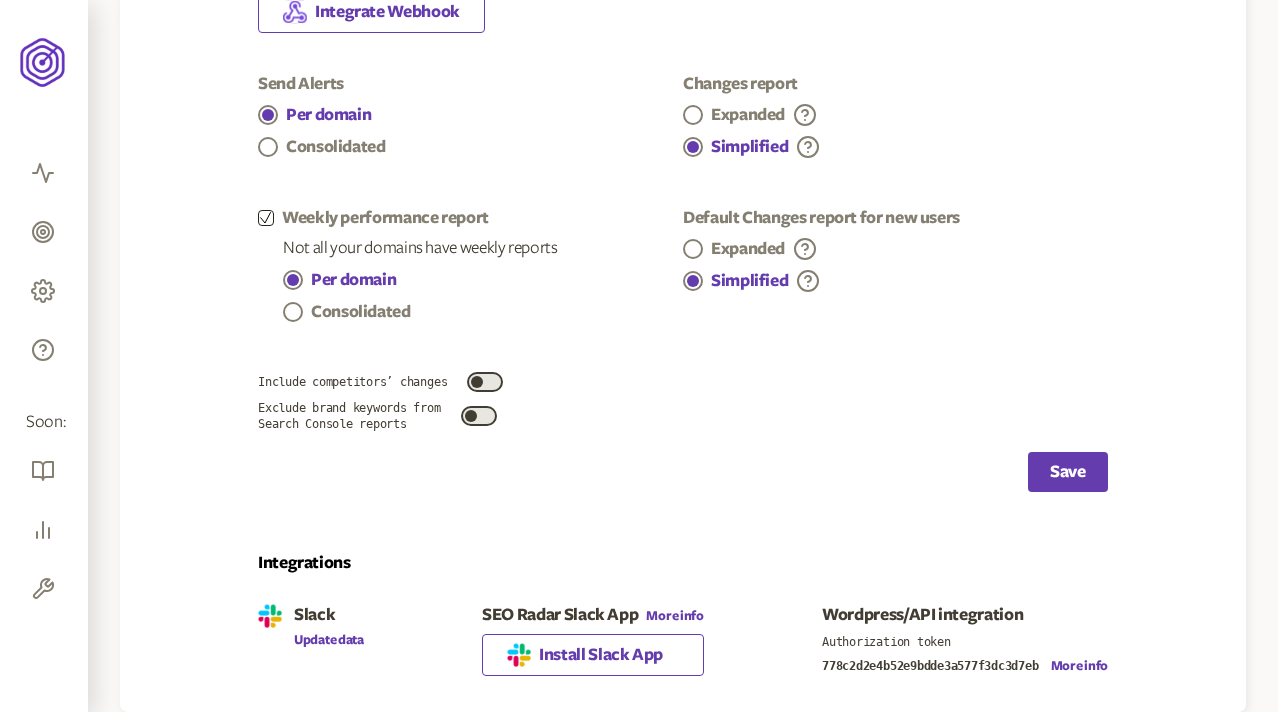 click on "SEO Radar Slack App" at bounding box center [560, 615] 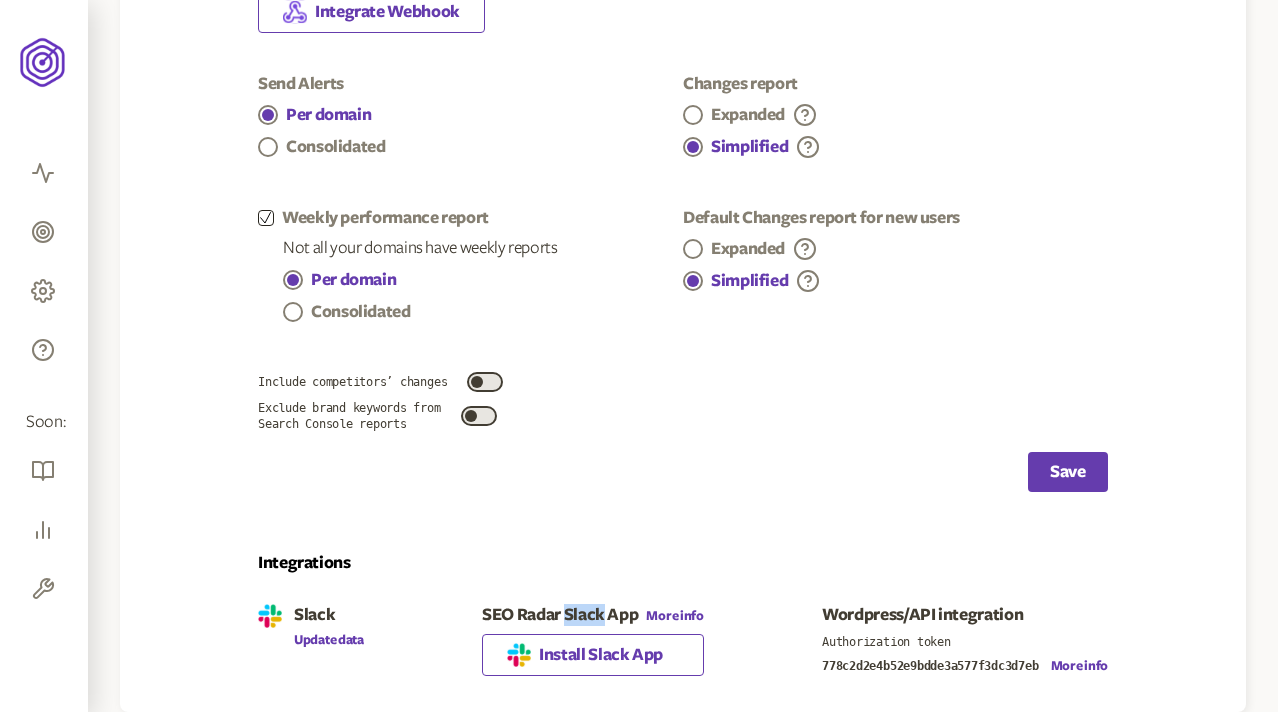 click on "SEO Radar Slack App" at bounding box center [560, 615] 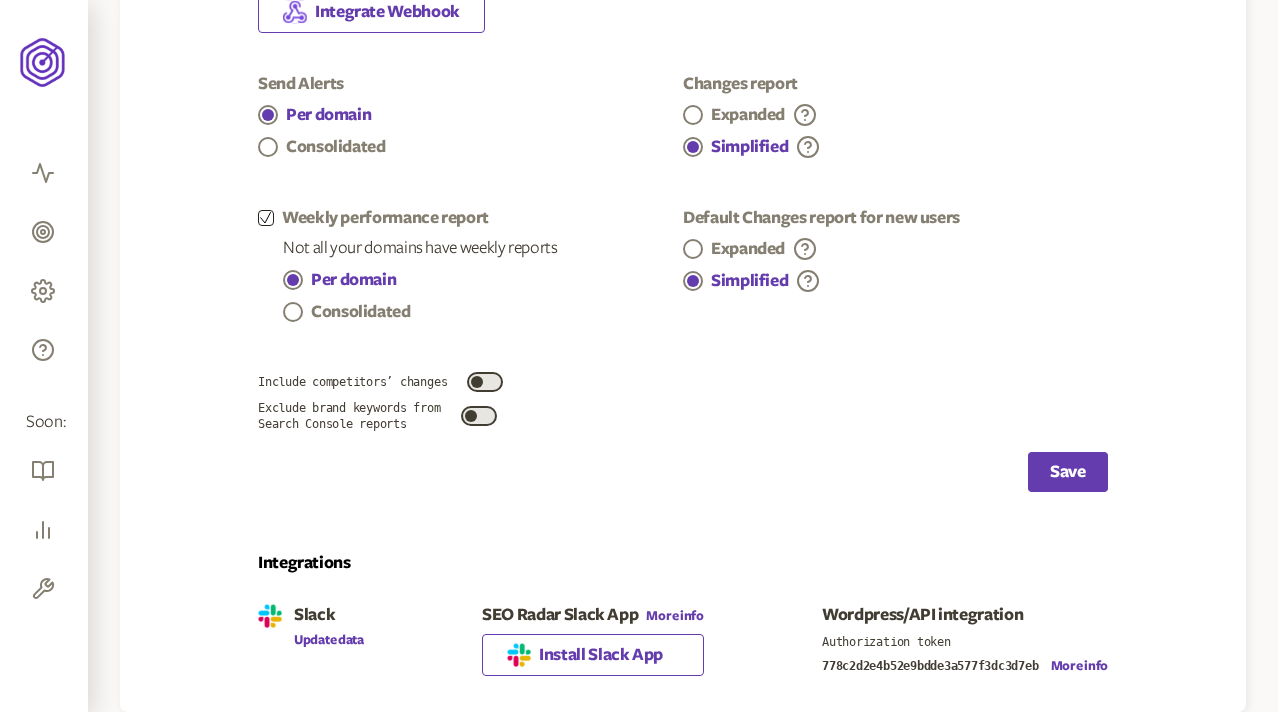 click on "SEO Radar Slack App" at bounding box center (560, 615) 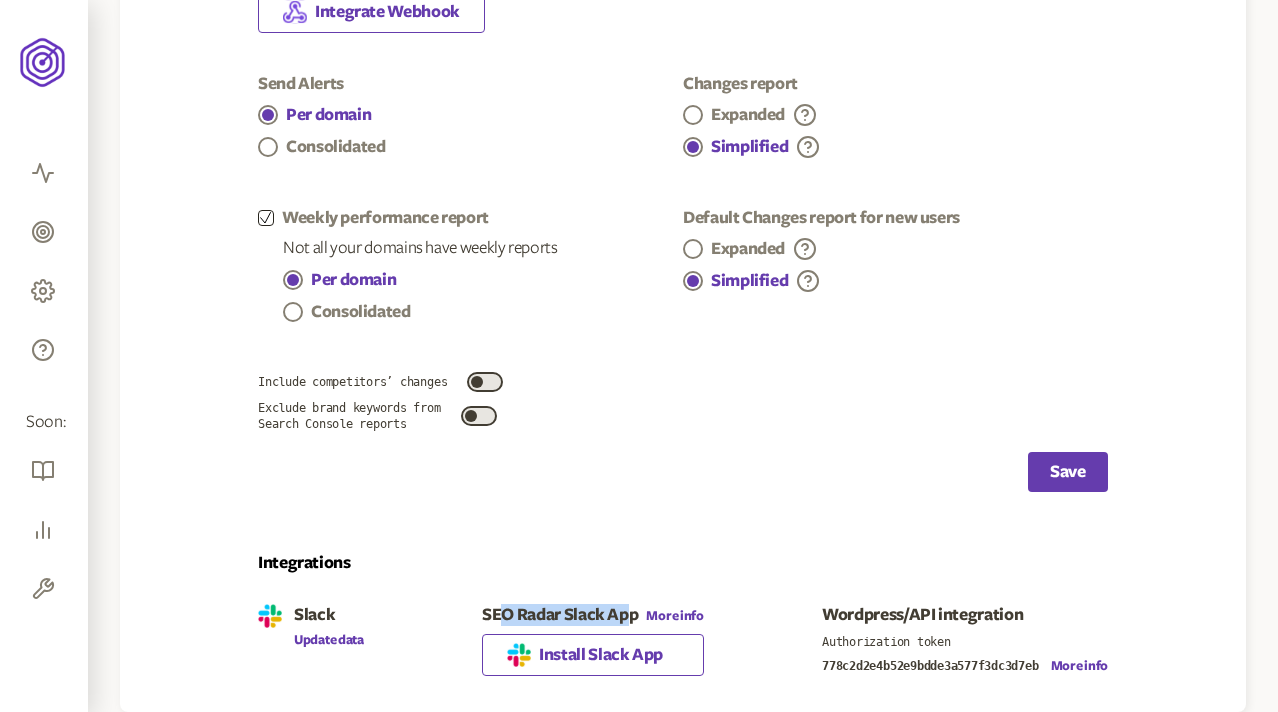 drag, startPoint x: 497, startPoint y: 615, endPoint x: 623, endPoint y: 612, distance: 126.035706 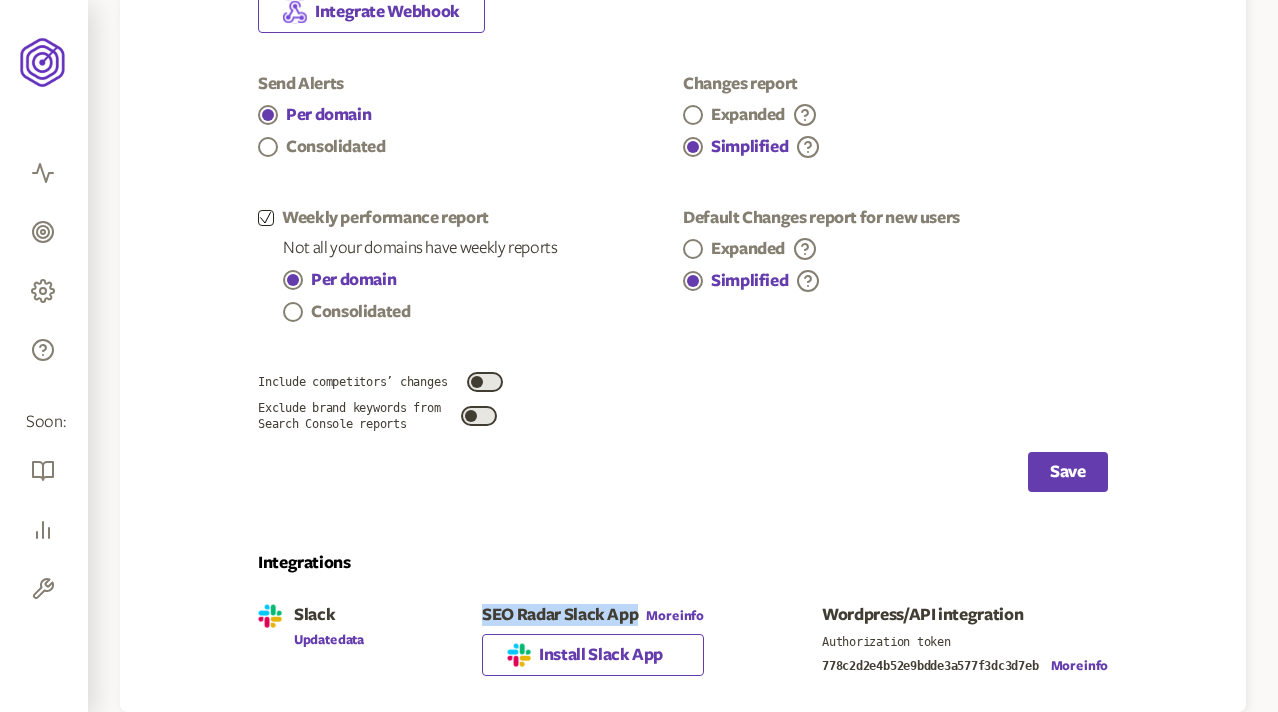 drag, startPoint x: 633, startPoint y: 617, endPoint x: 483, endPoint y: 617, distance: 150 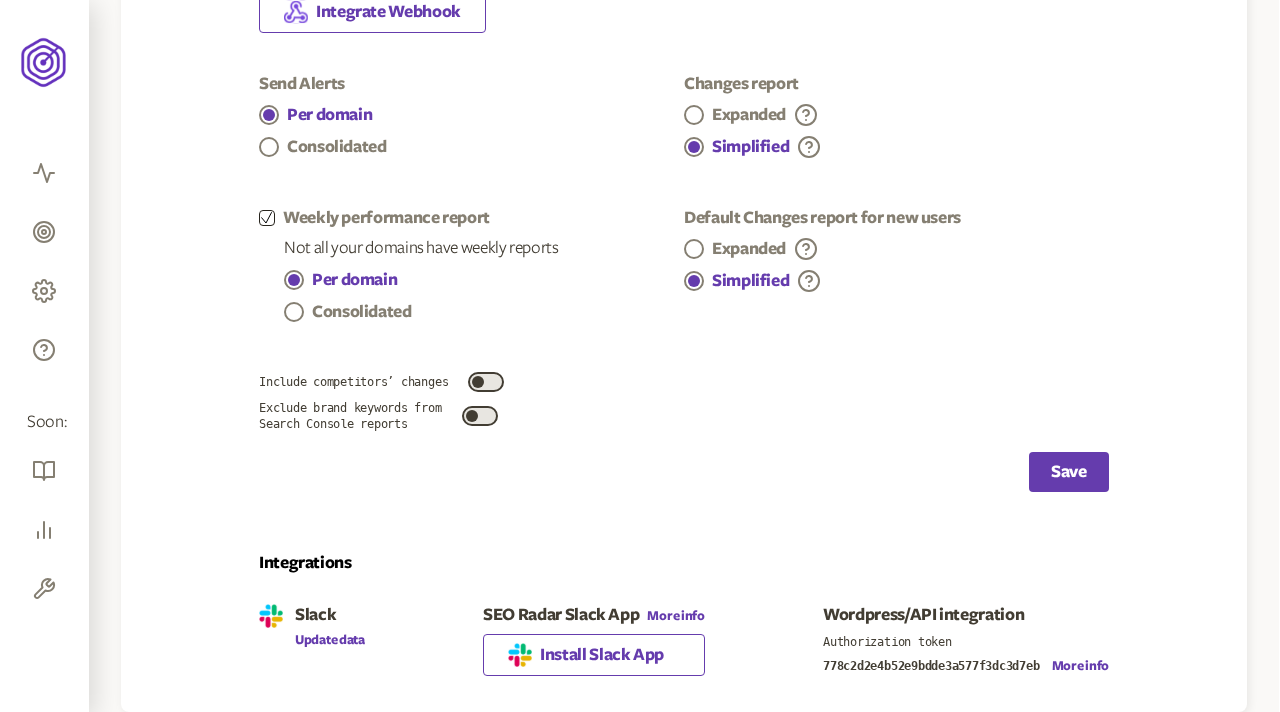 scroll, scrollTop: 0, scrollLeft: 0, axis: both 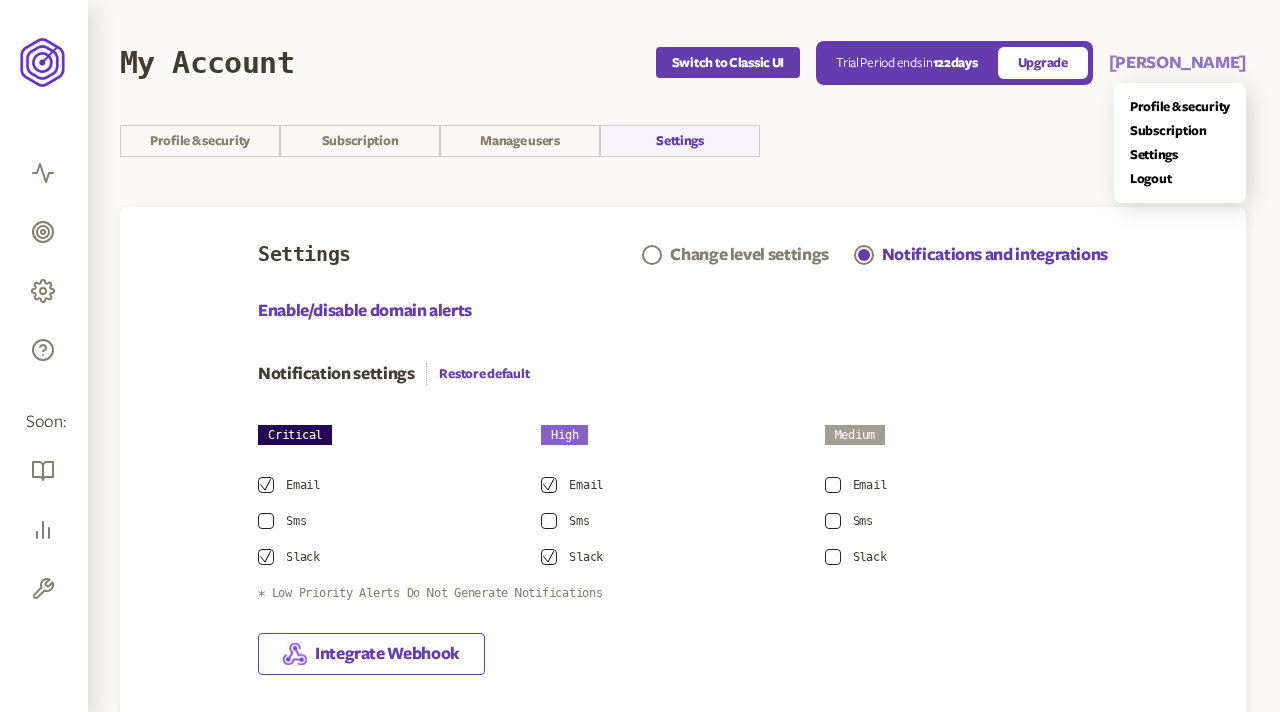 click on "Olena Niemova" at bounding box center [1177, 63] 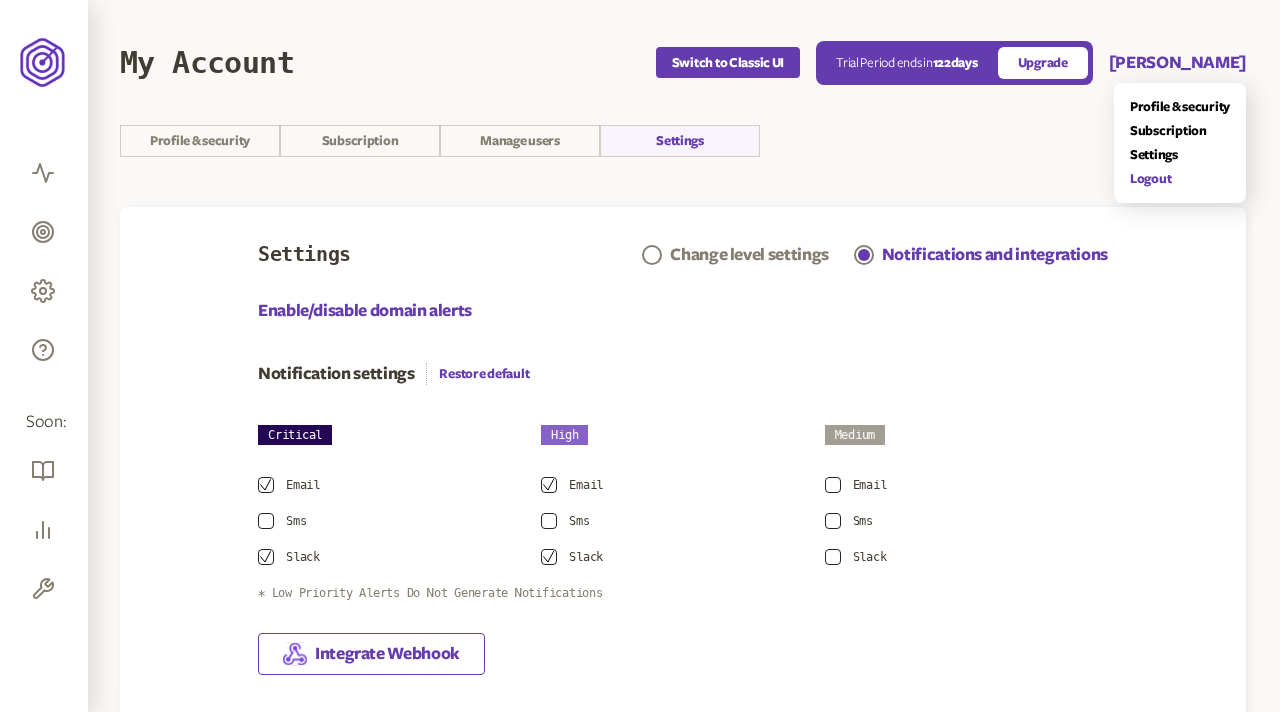 click on "Logout" at bounding box center (1180, 179) 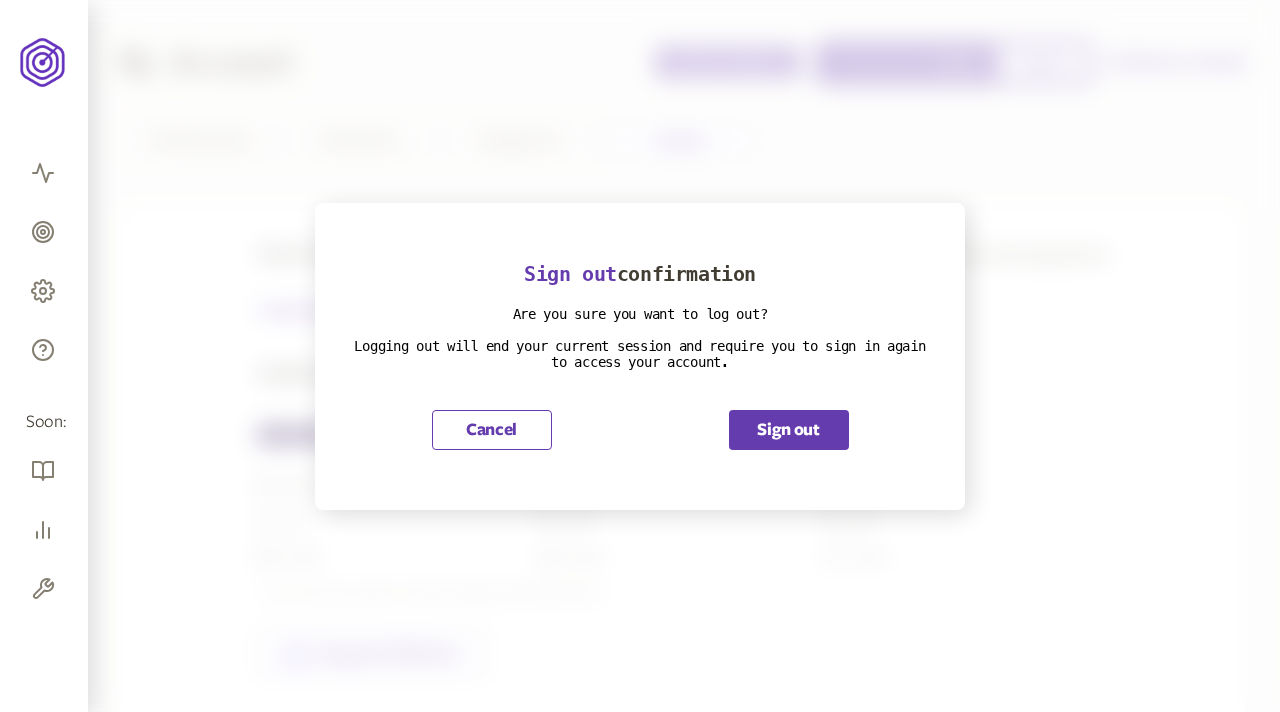 scroll, scrollTop: 642, scrollLeft: 0, axis: vertical 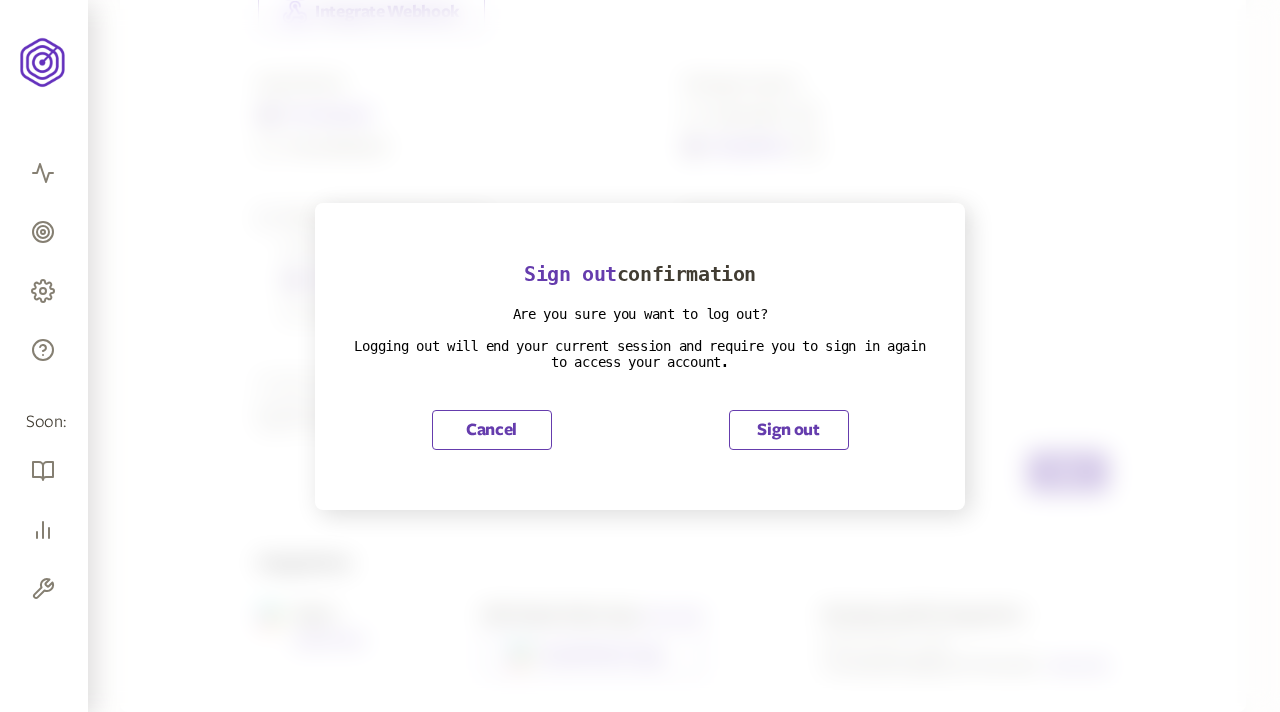 click on "Sign out" at bounding box center [789, 430] 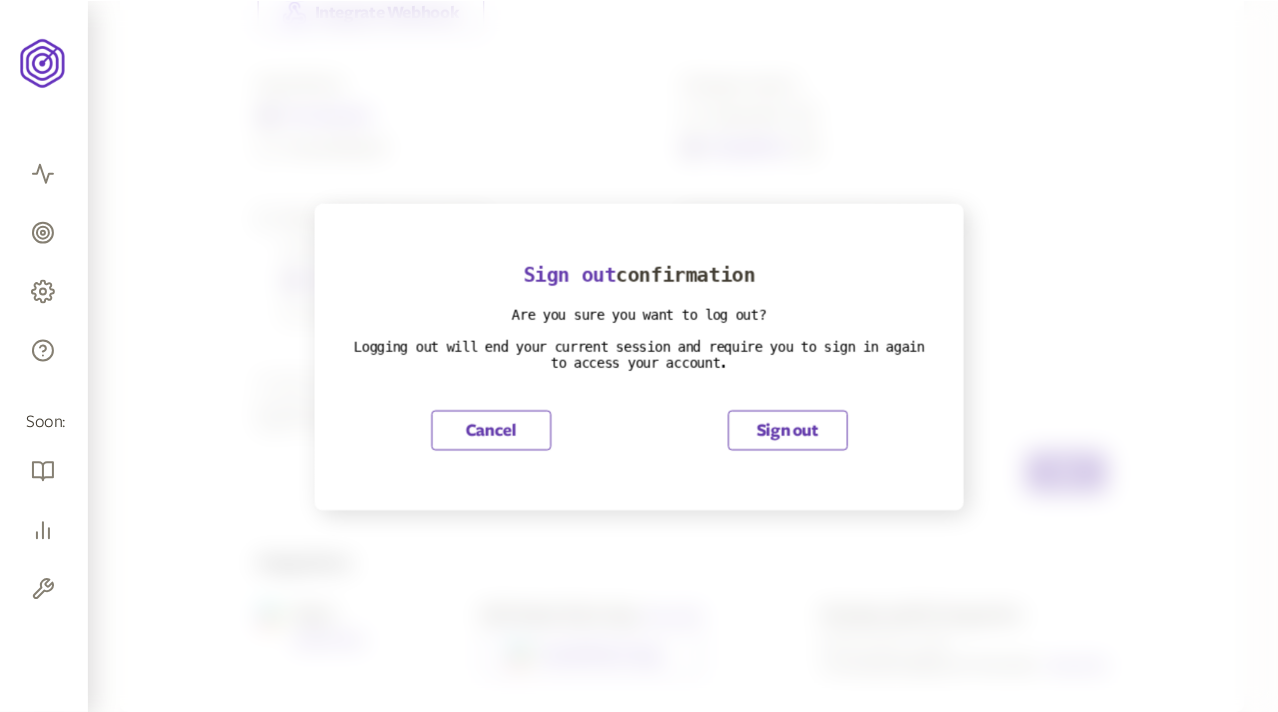 scroll, scrollTop: 0, scrollLeft: 0, axis: both 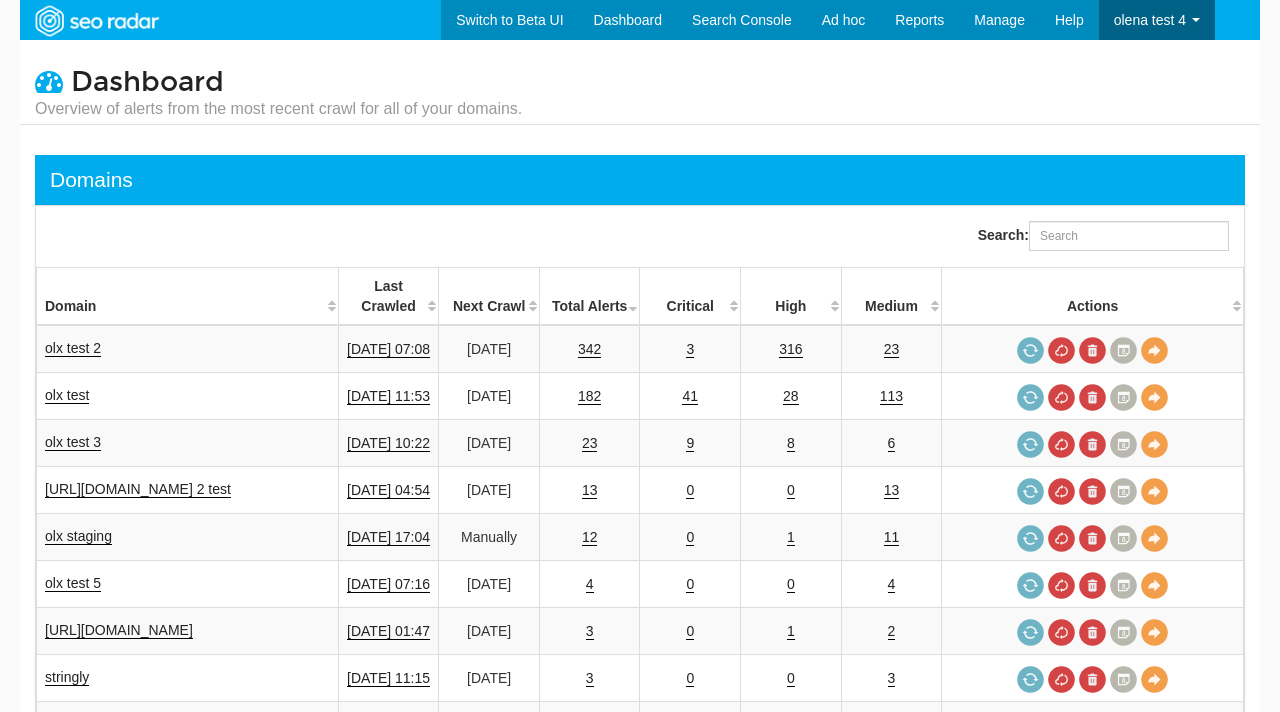 select on "25" 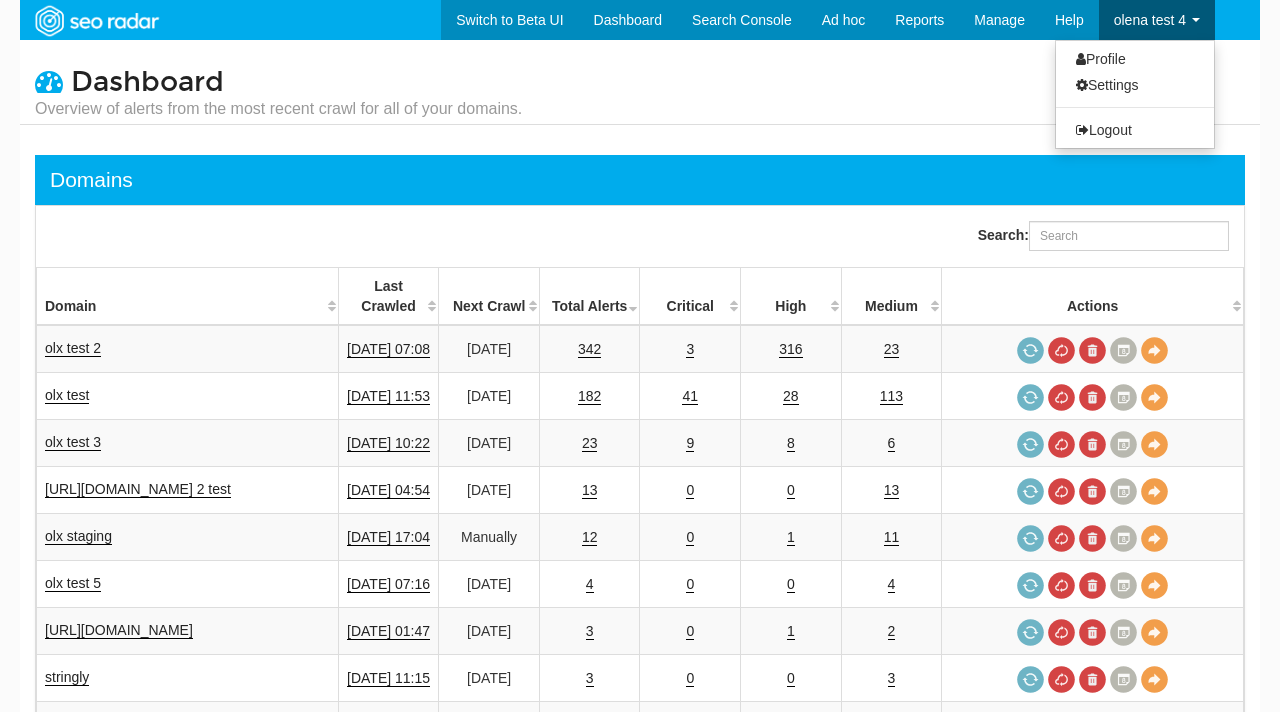 scroll, scrollTop: 80, scrollLeft: 0, axis: vertical 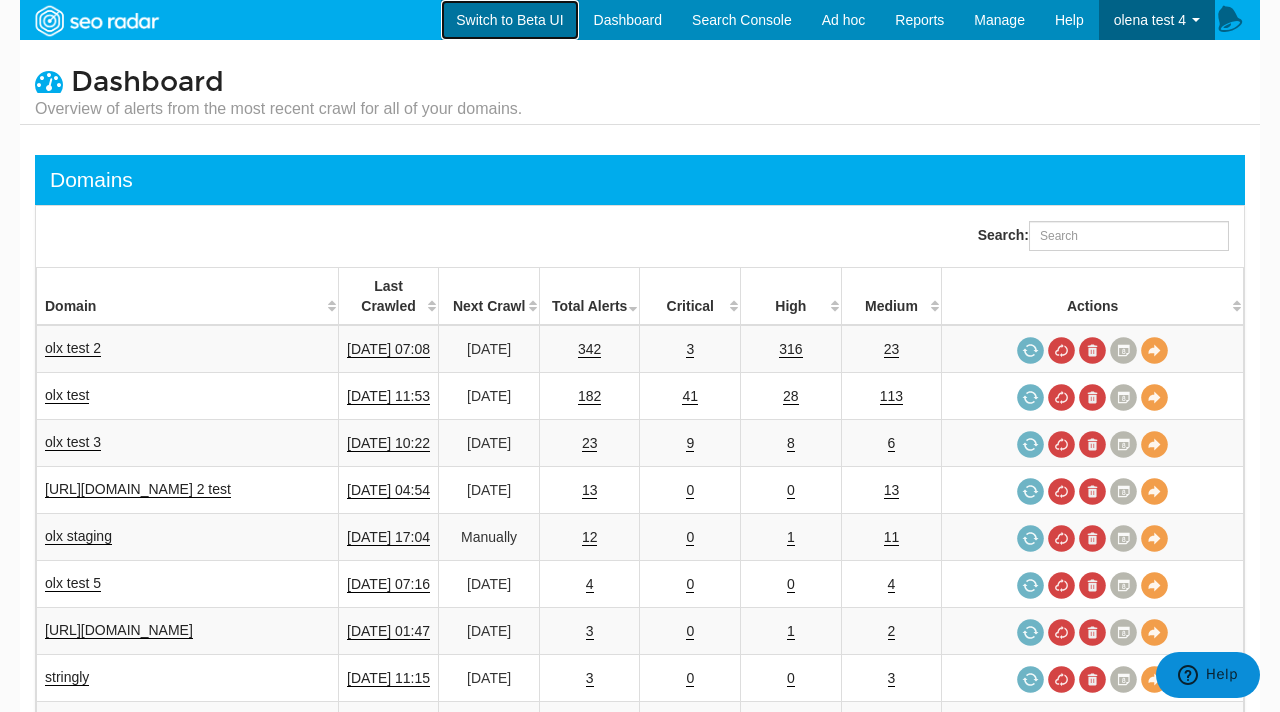 click on "Switch to Beta UI" at bounding box center [509, 20] 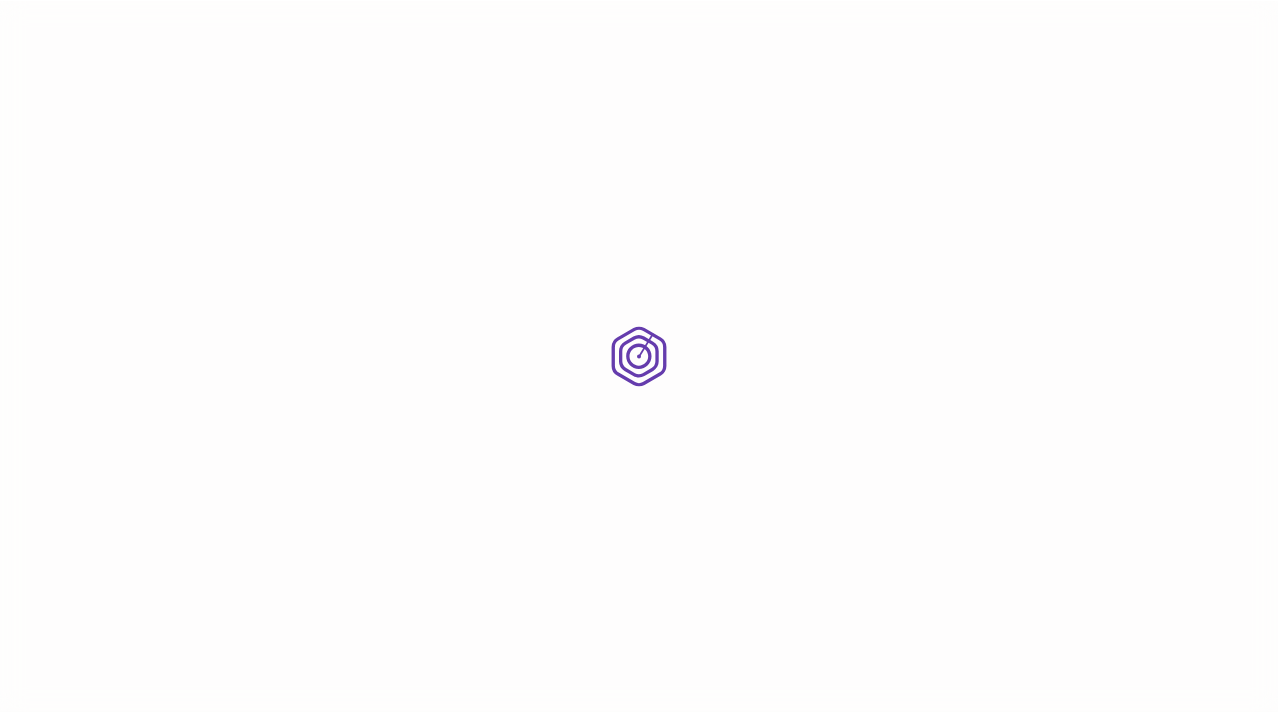 scroll, scrollTop: 0, scrollLeft: 0, axis: both 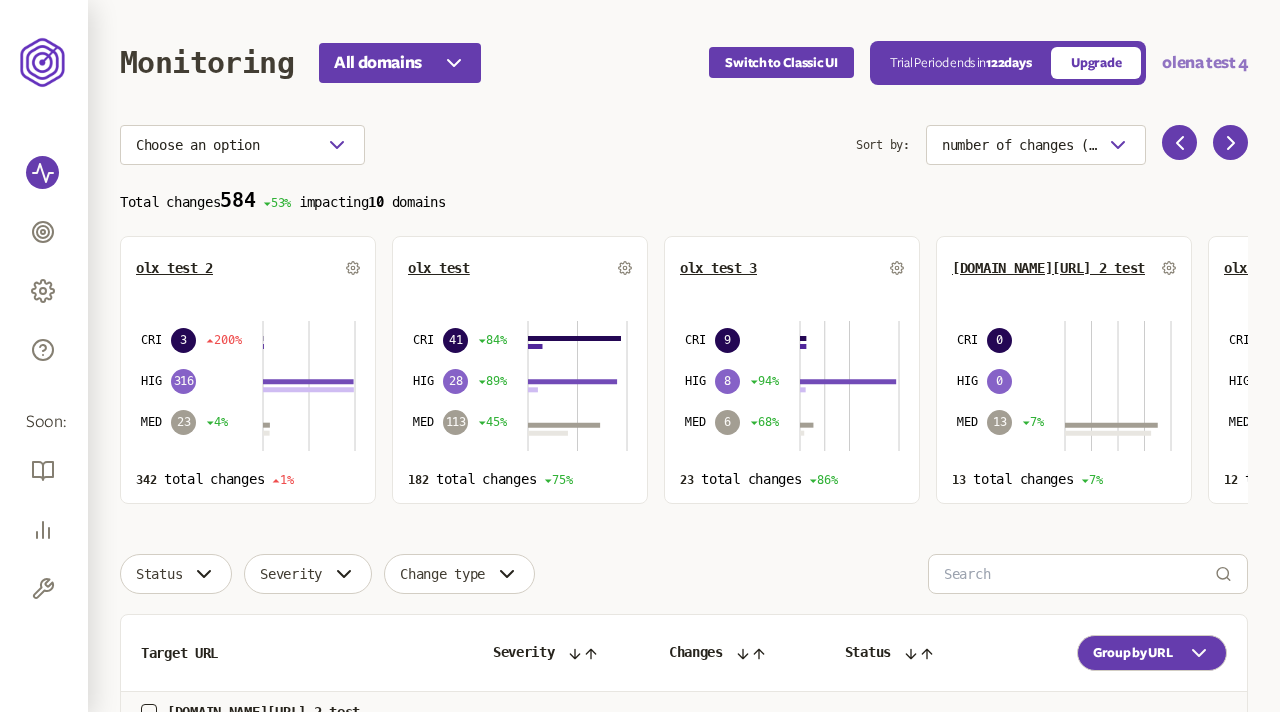 click on "olena test 4" at bounding box center (1205, 63) 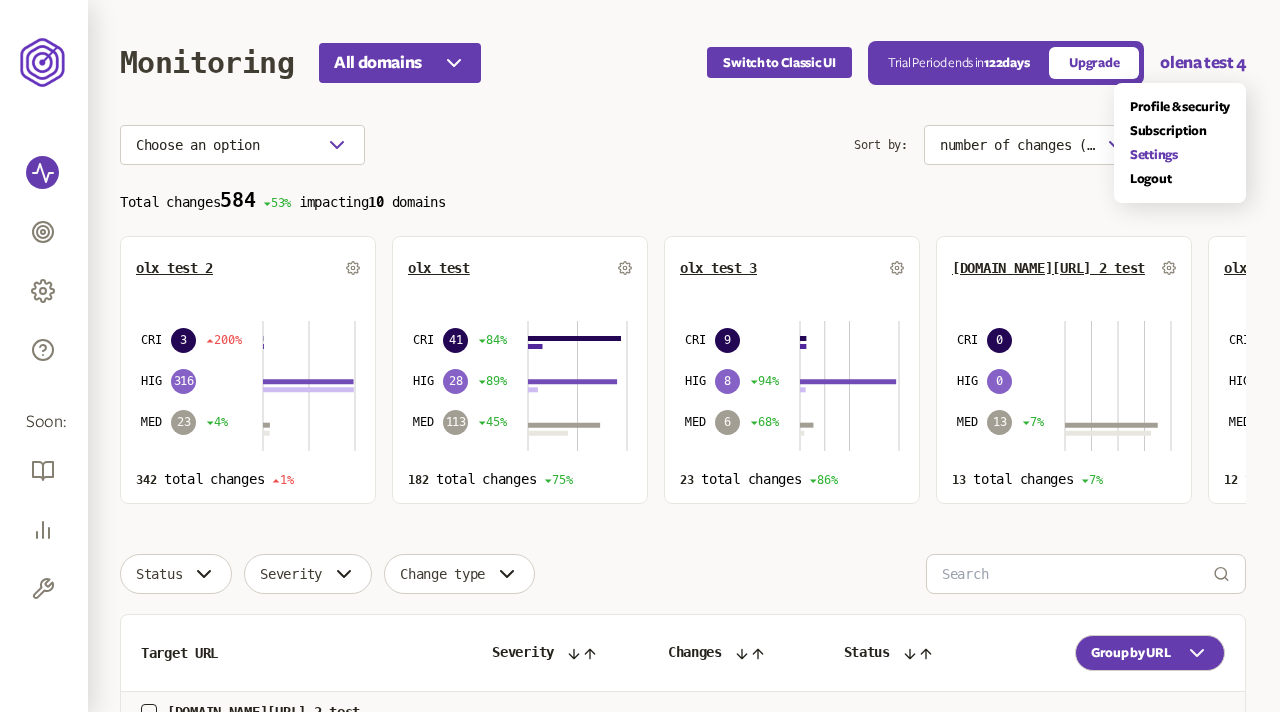 click on "Settings" at bounding box center (1180, 155) 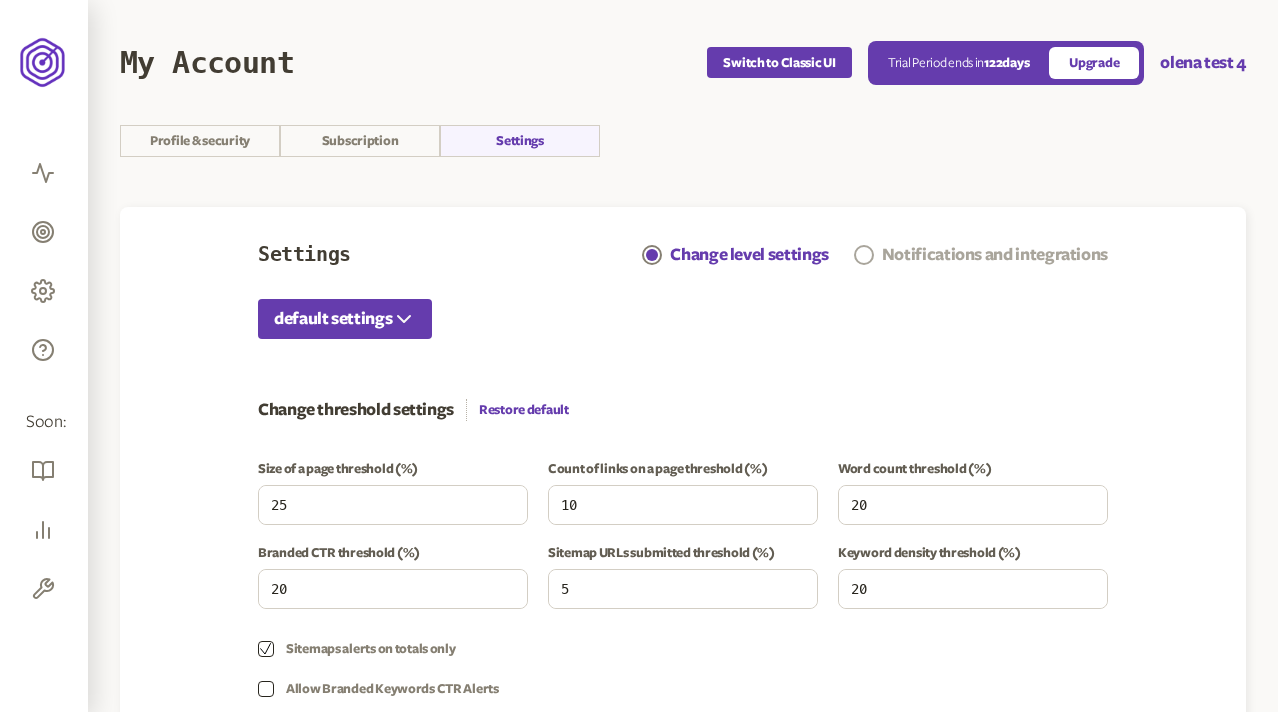 click on "Notifications and integrations" at bounding box center (995, 255) 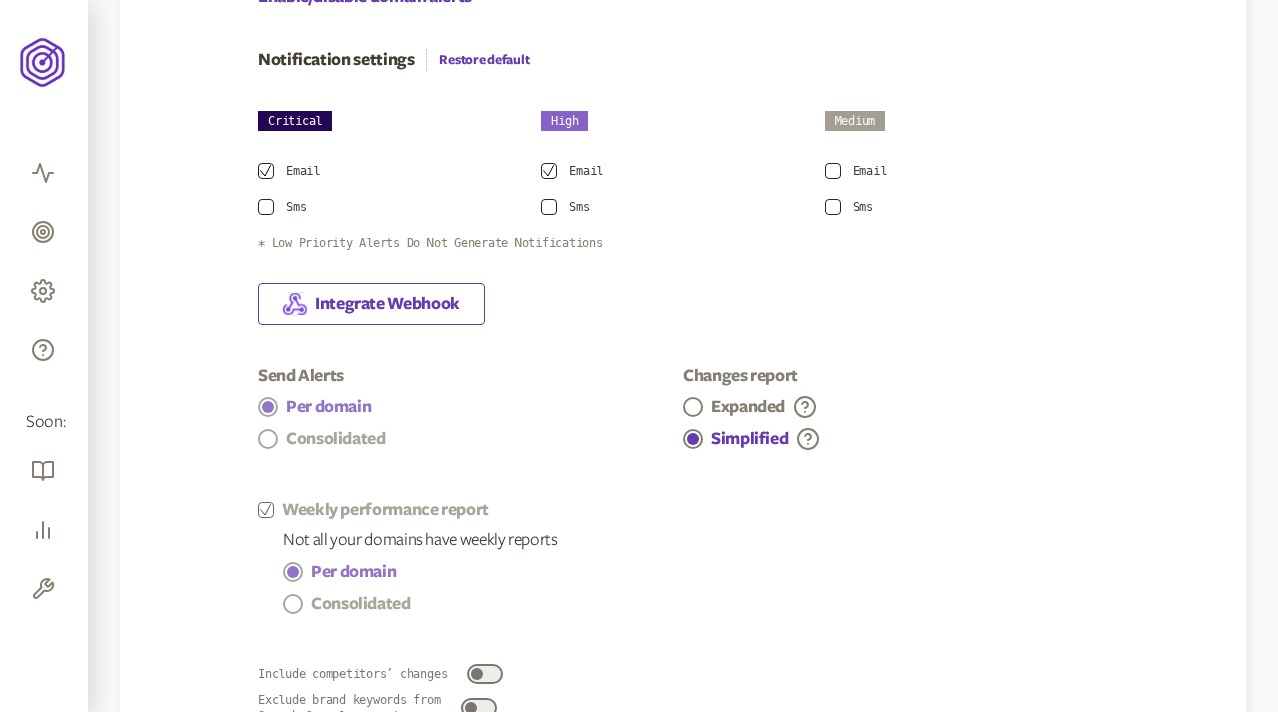 scroll, scrollTop: 0, scrollLeft: 0, axis: both 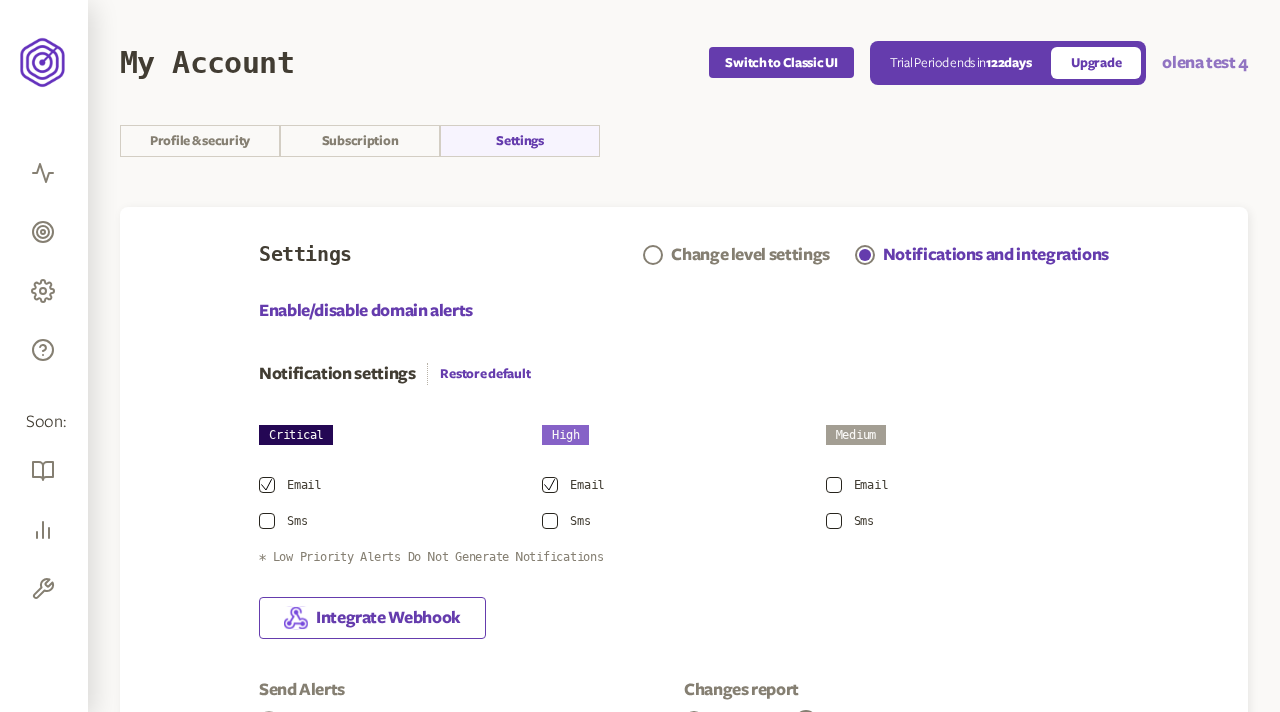 click on "olena test 4" at bounding box center [1205, 63] 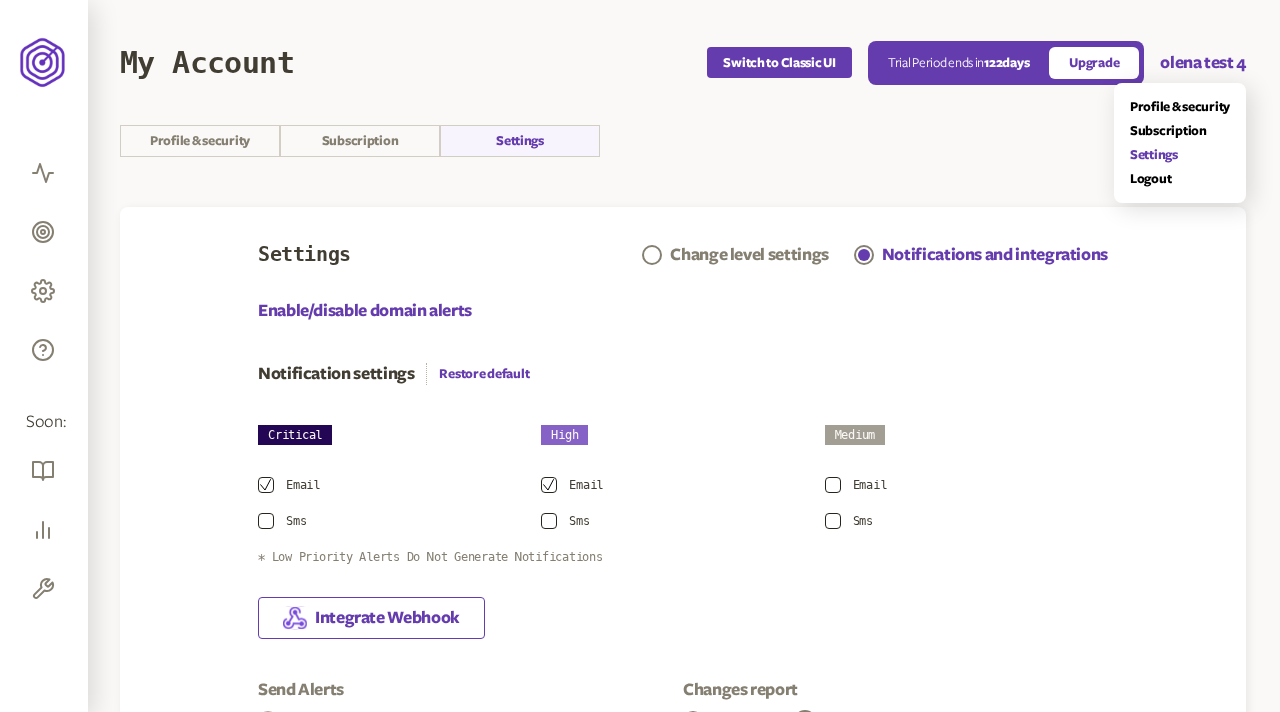 click on "Settings" at bounding box center [1180, 155] 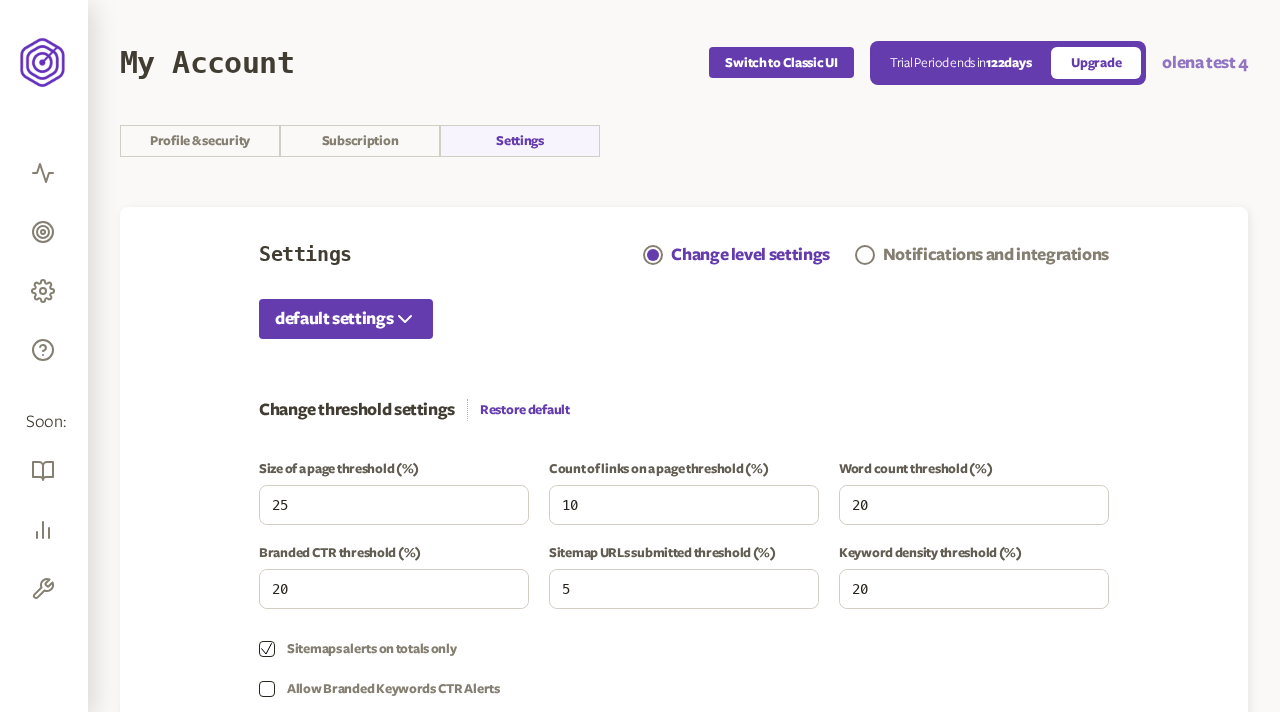 click on "olena test 4" at bounding box center (1205, 63) 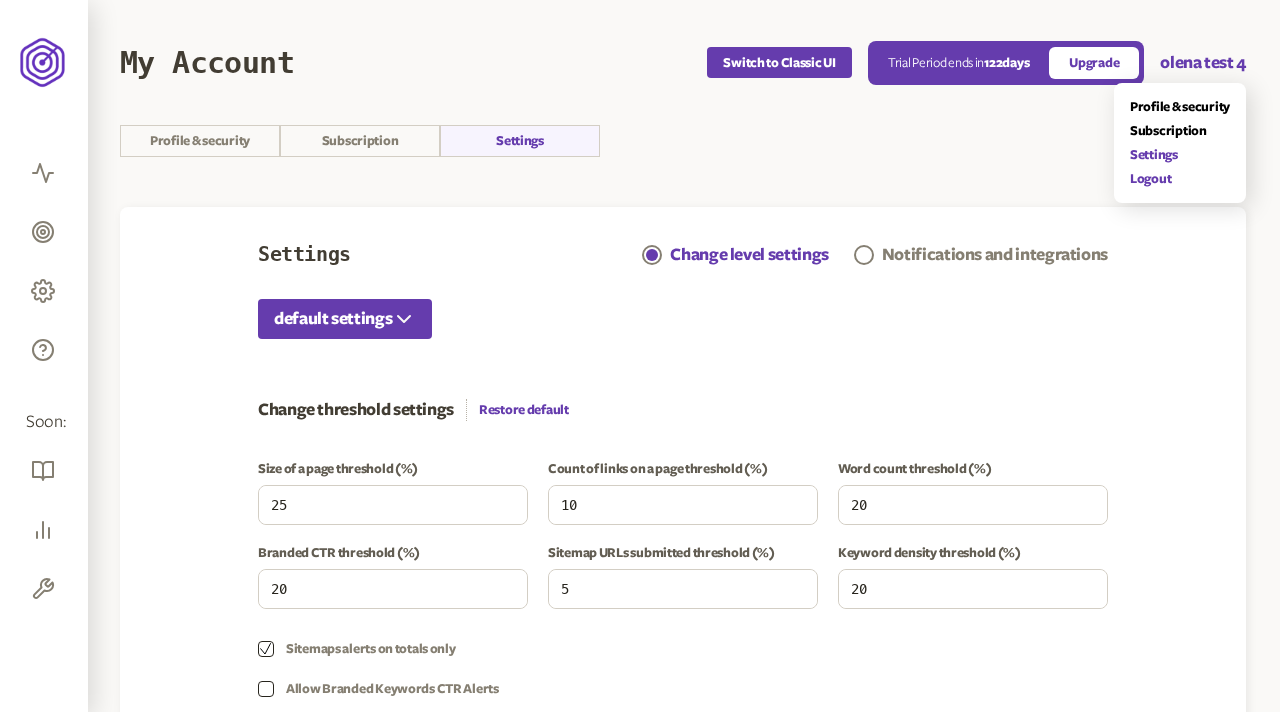 click on "Logout" at bounding box center (1180, 179) 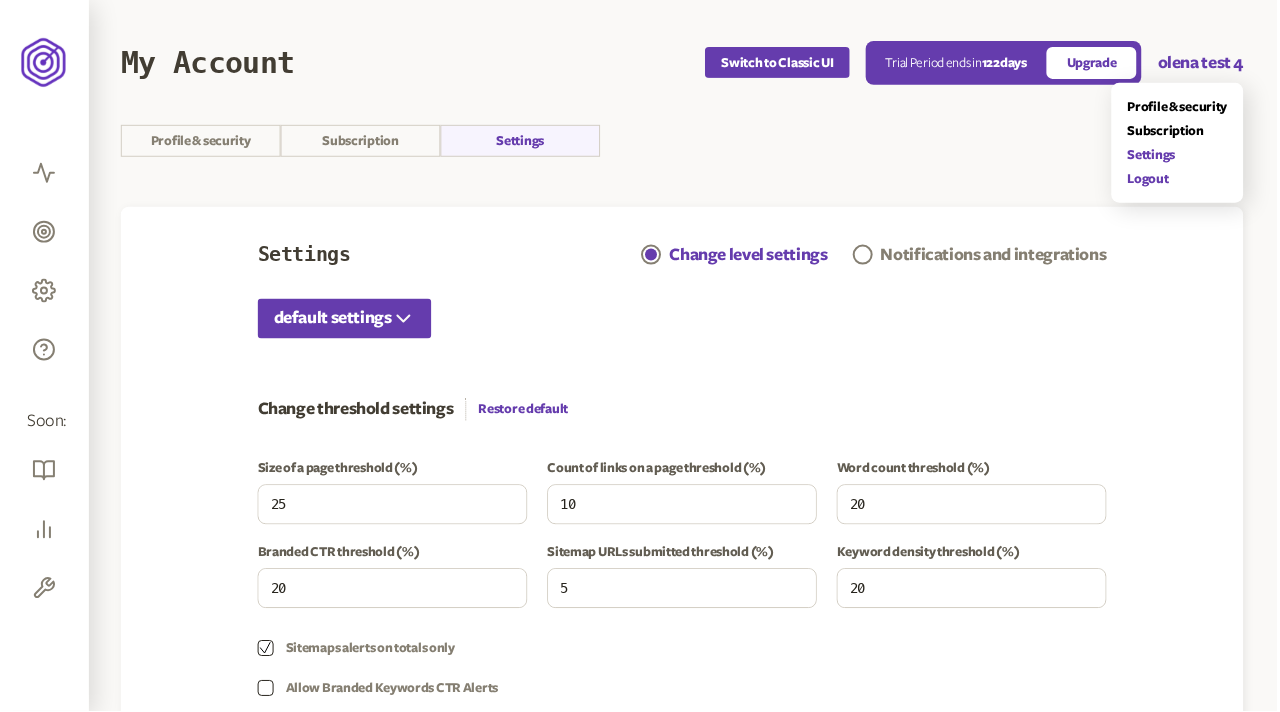 scroll, scrollTop: 1561, scrollLeft: 0, axis: vertical 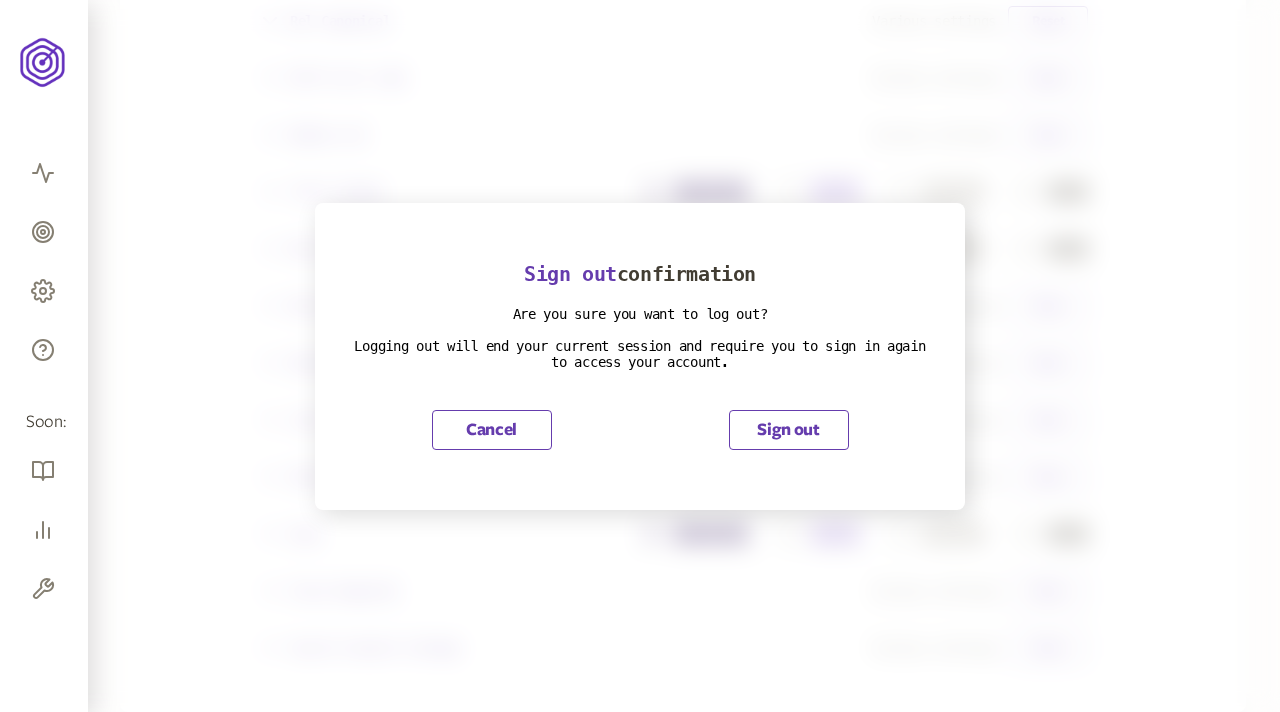 click on "Sign out" at bounding box center [789, 430] 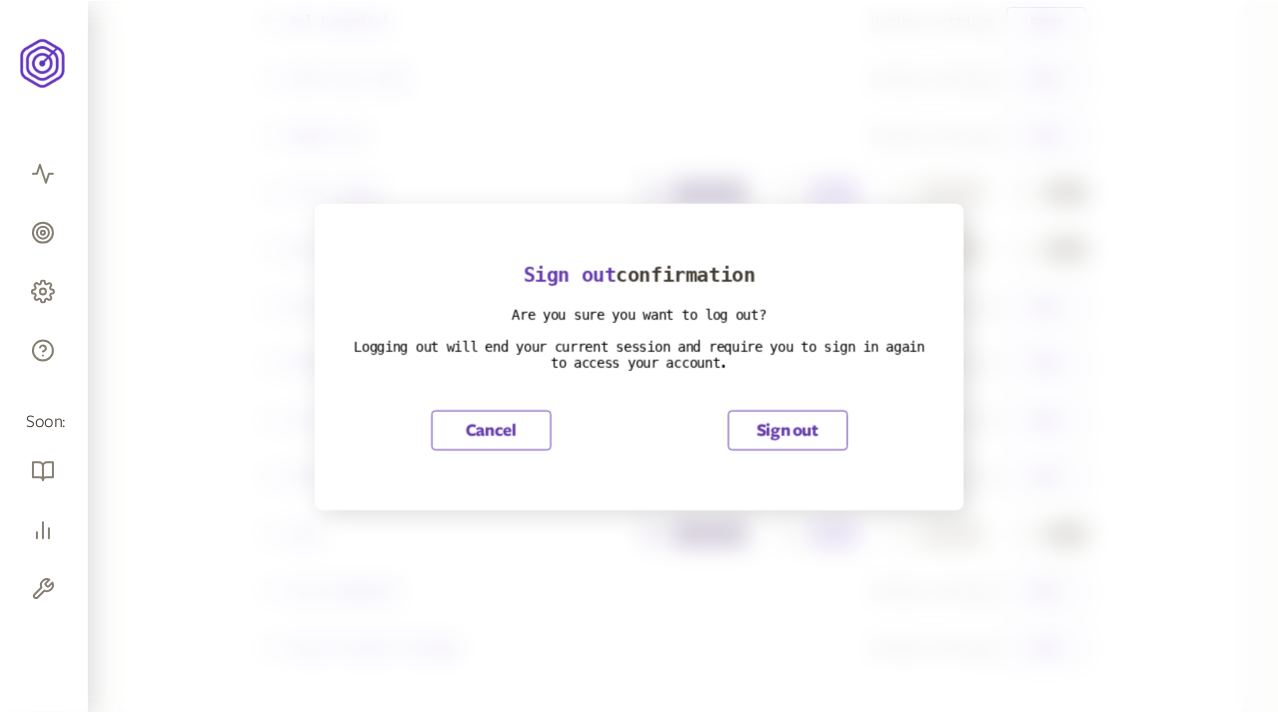 scroll, scrollTop: 43, scrollLeft: 0, axis: vertical 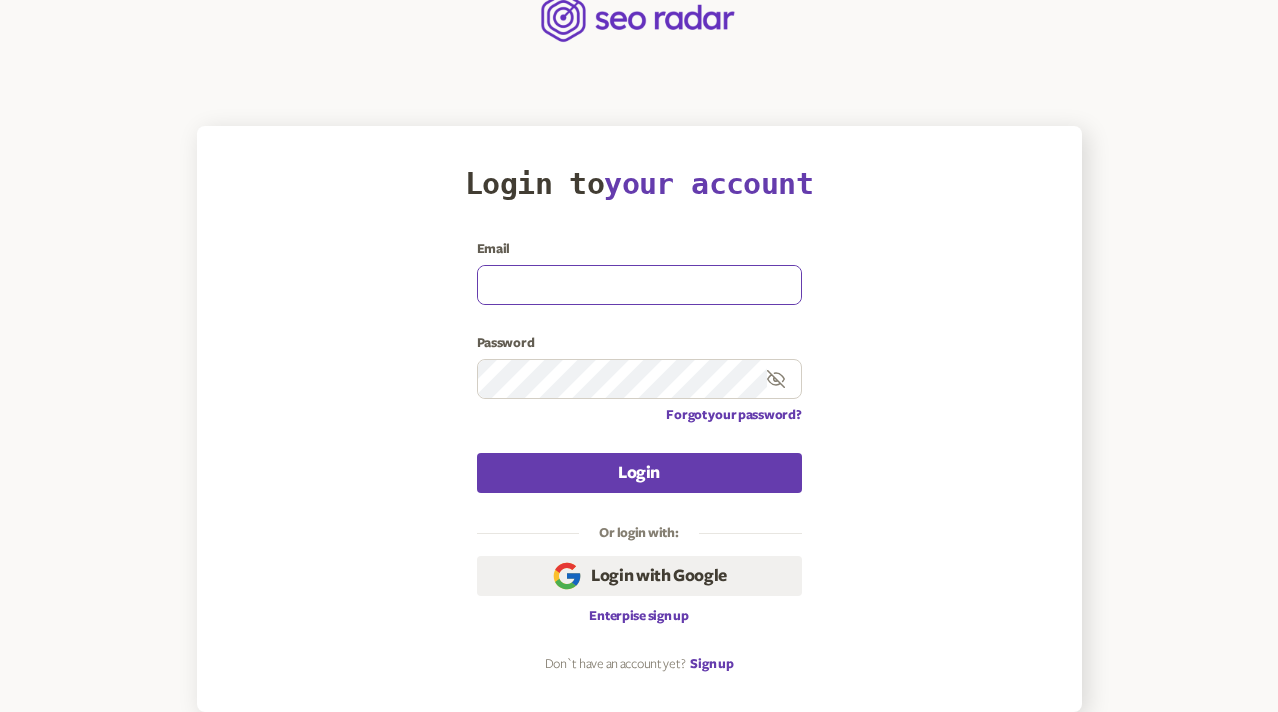 click at bounding box center (639, 285) 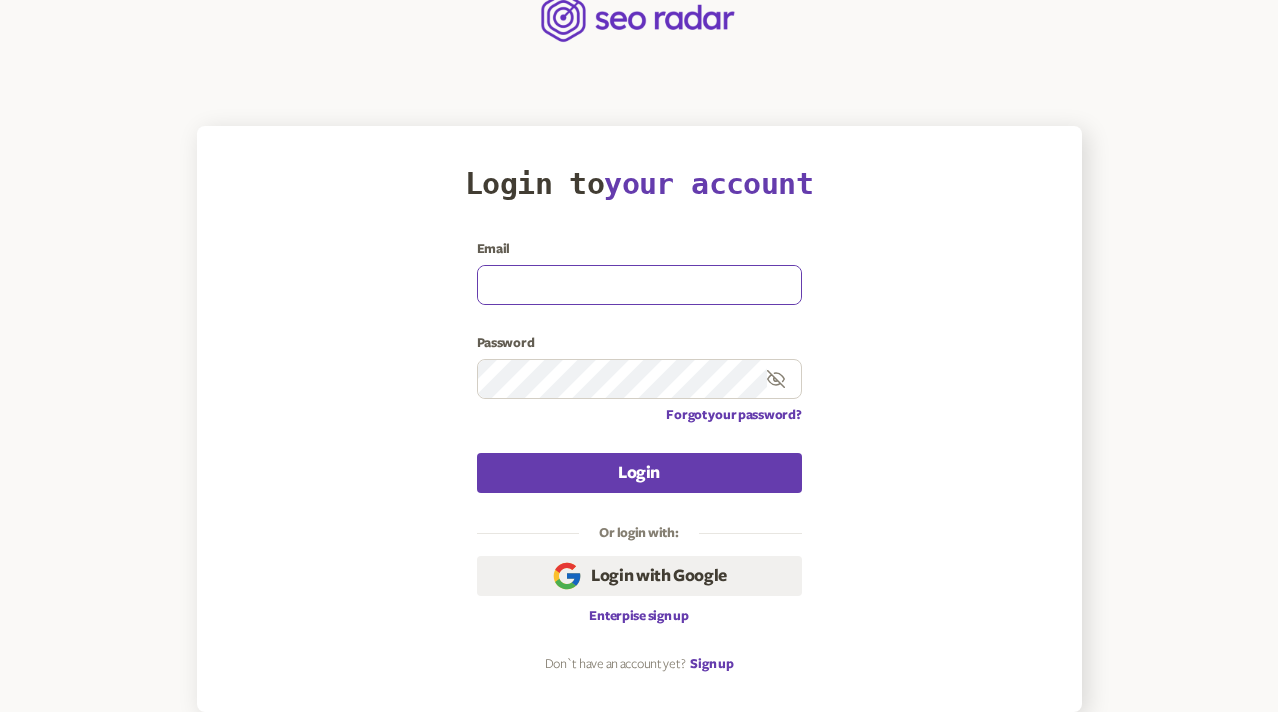 type on "olena.niemova@agilefuel.com" 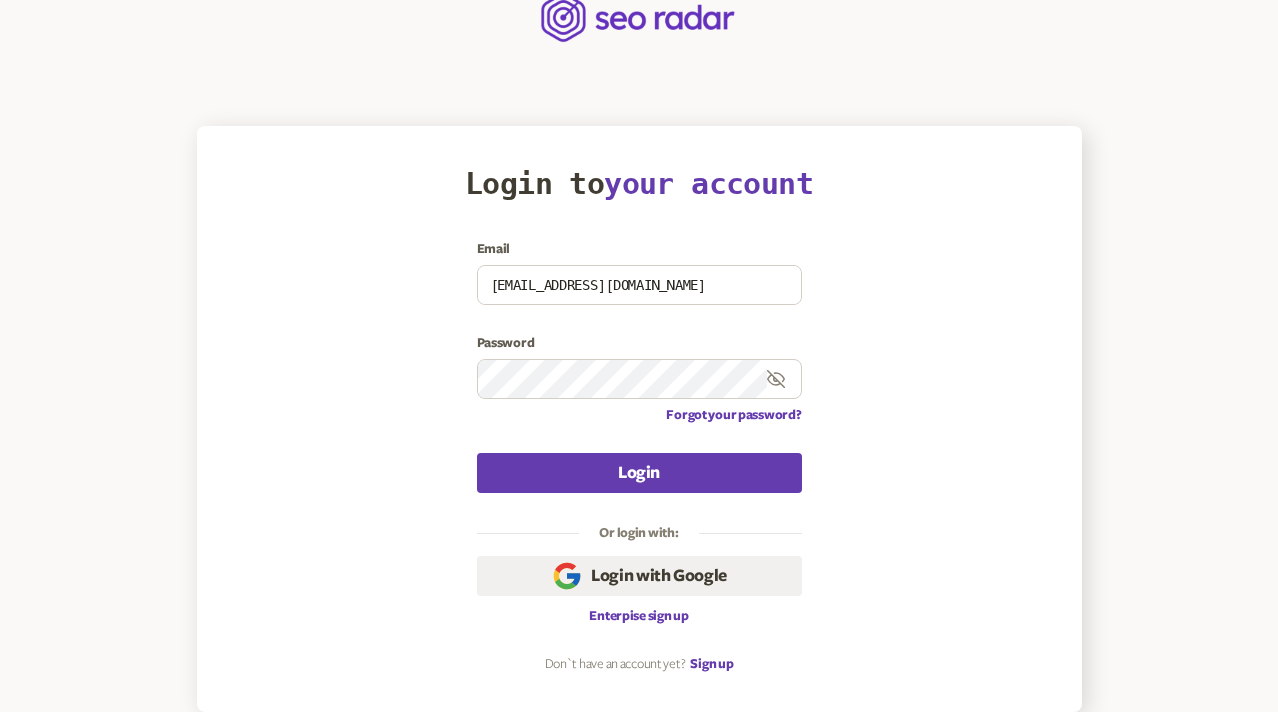 click on "Login to  your account Email olena.niemova@agilefuel.com Password Forgot your password? Login Or login with: Login with Google Enterpise sign up Don`t have an account yet? Sign up" at bounding box center (639, 419) 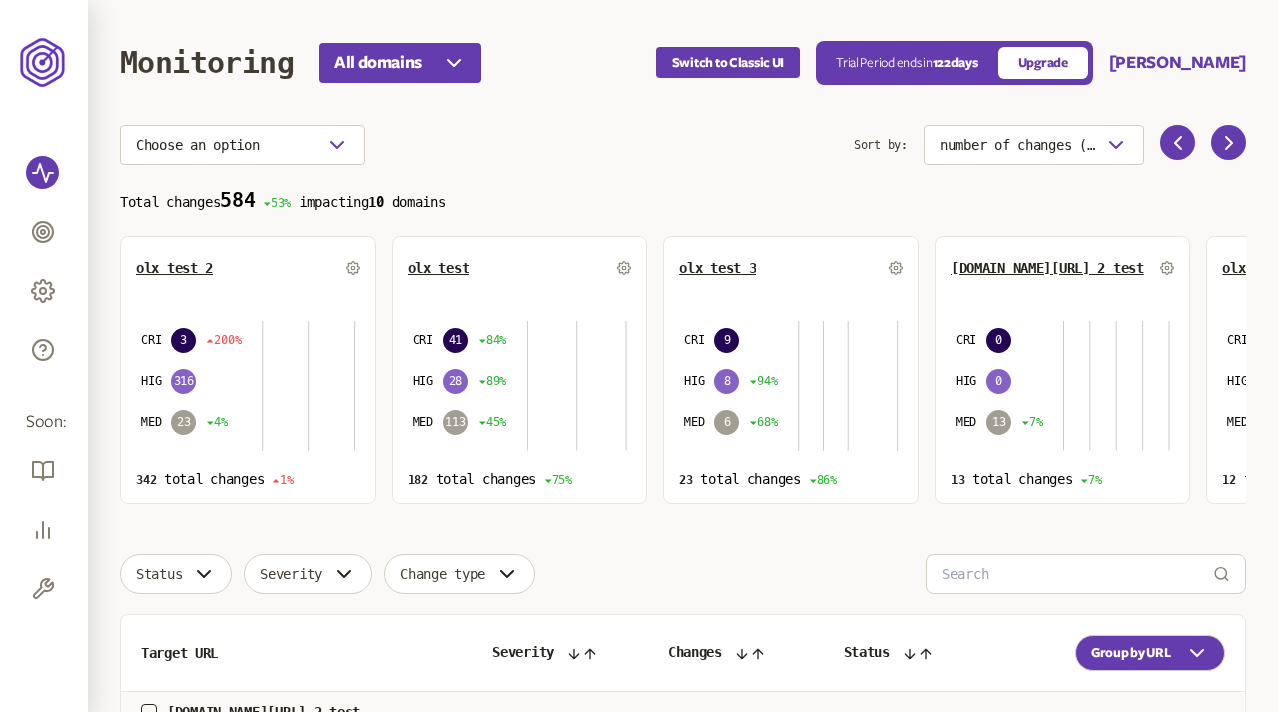 scroll, scrollTop: 0, scrollLeft: 0, axis: both 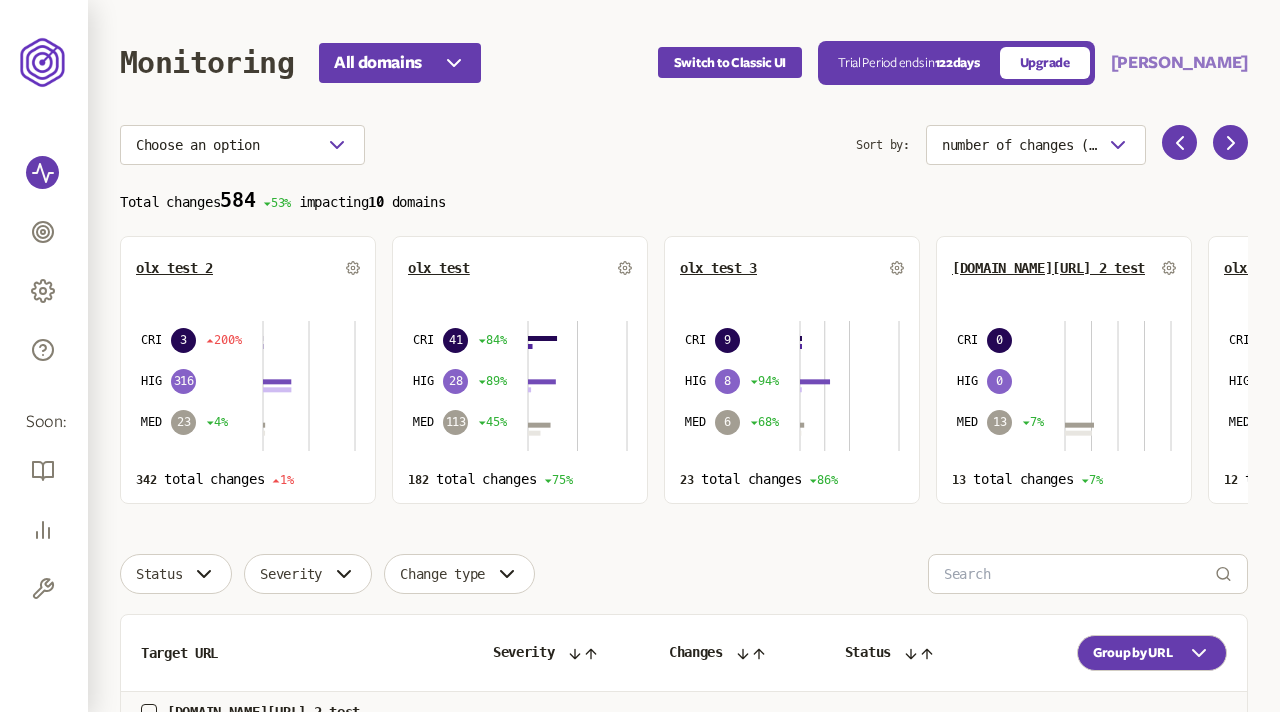 click on "[PERSON_NAME]" at bounding box center [1179, 63] 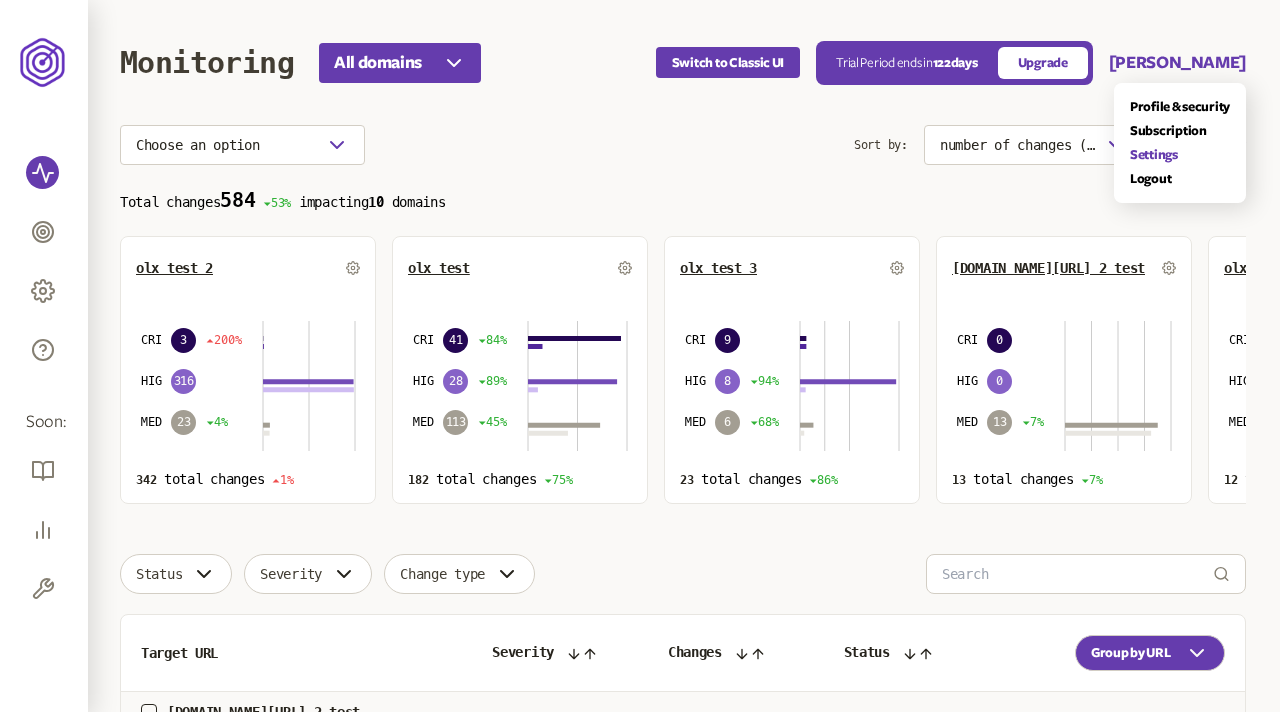 click on "Settings" at bounding box center (1180, 155) 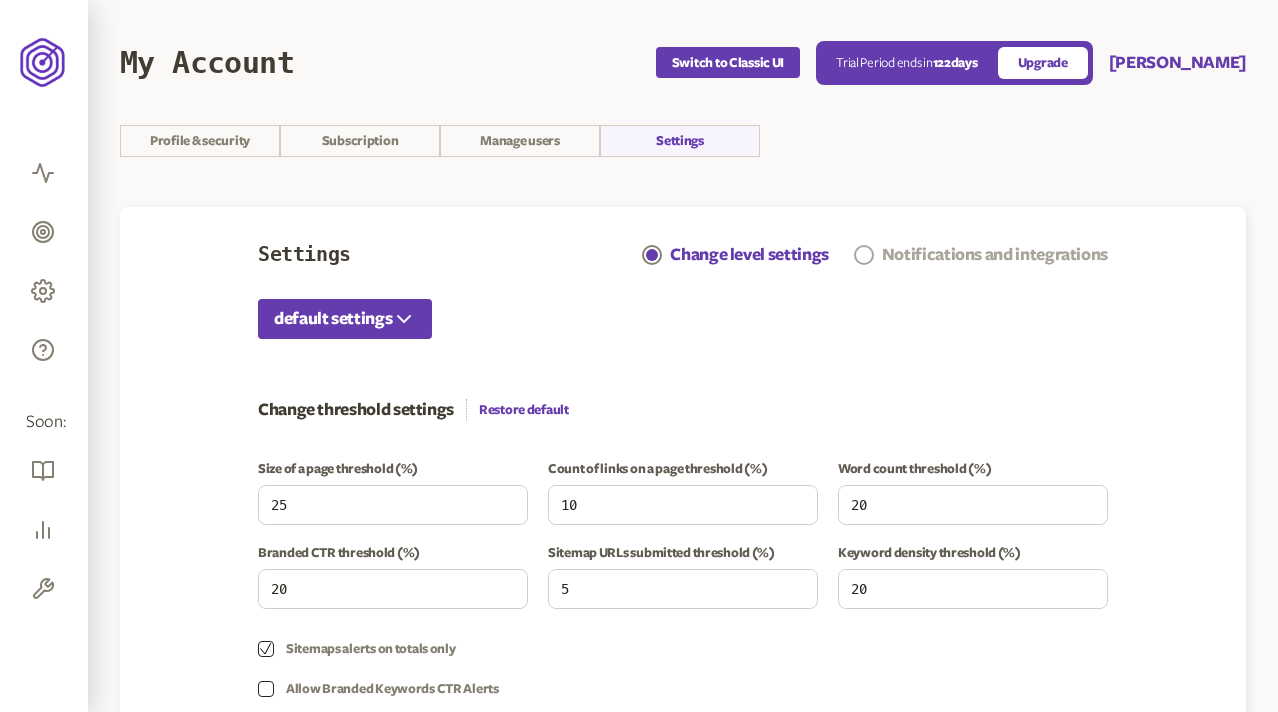 click on "Notifications and integrations" at bounding box center [995, 255] 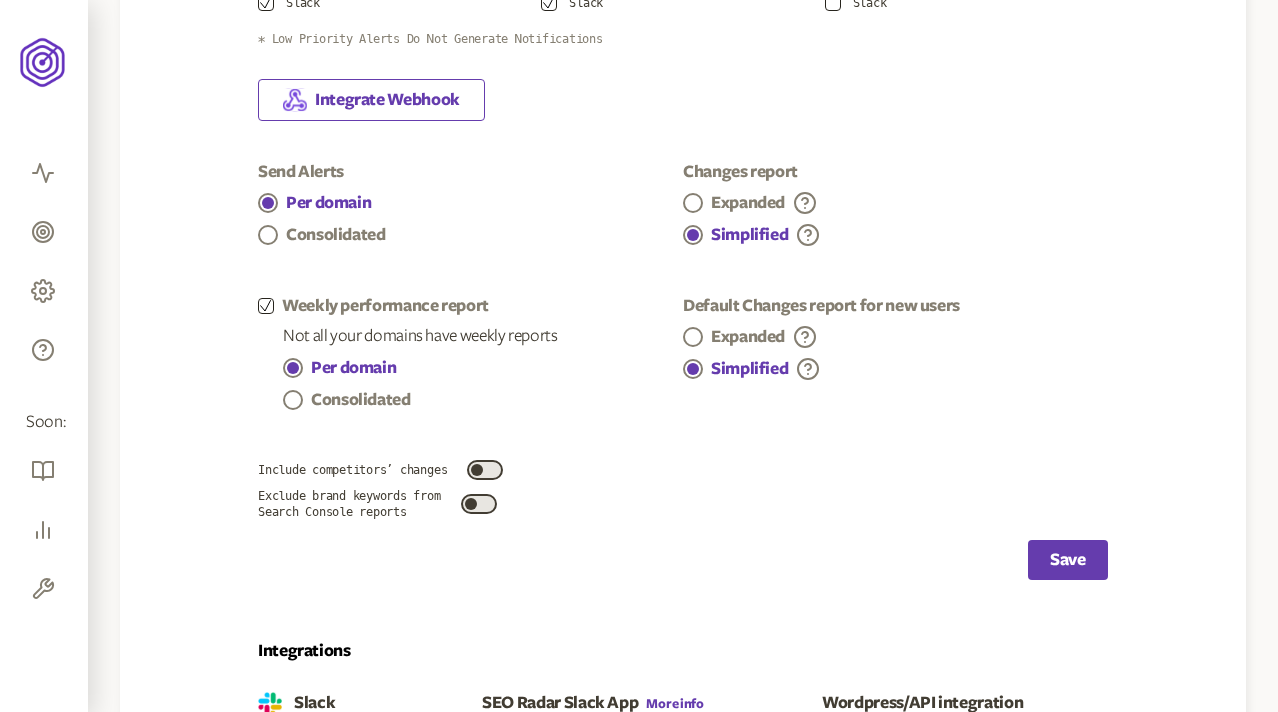 scroll, scrollTop: 642, scrollLeft: 0, axis: vertical 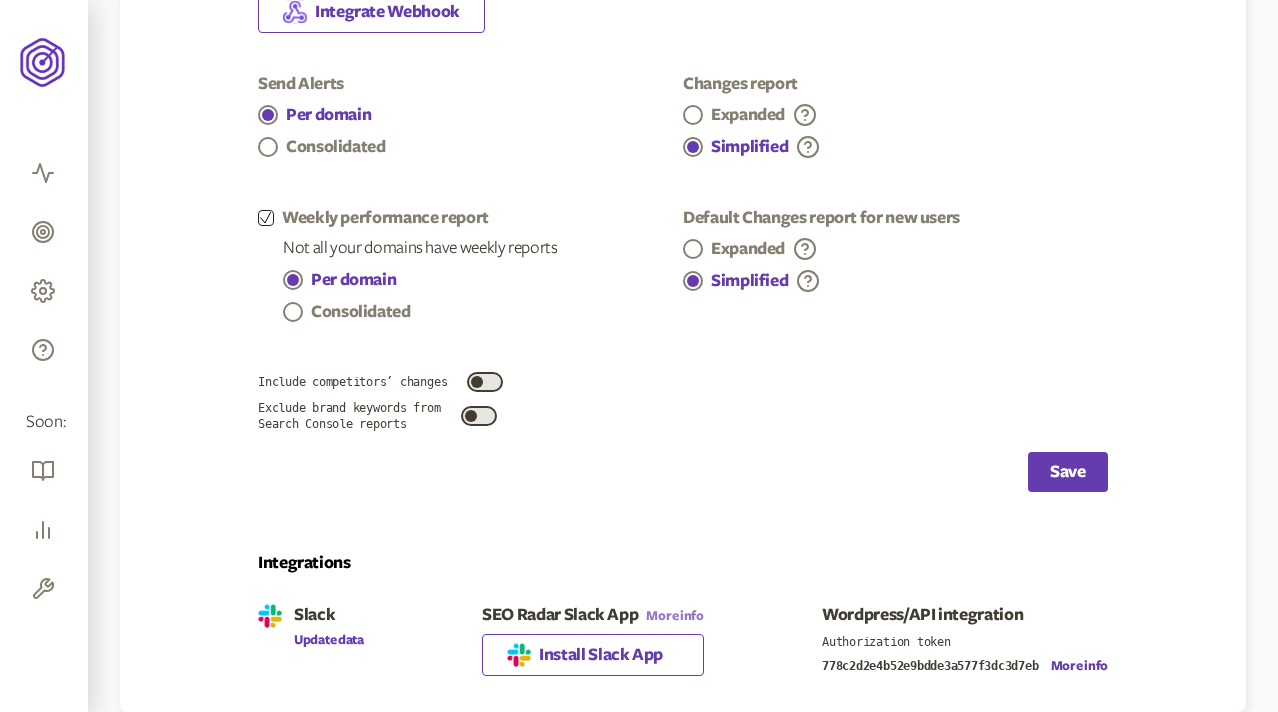 click on "More info" at bounding box center (674, 616) 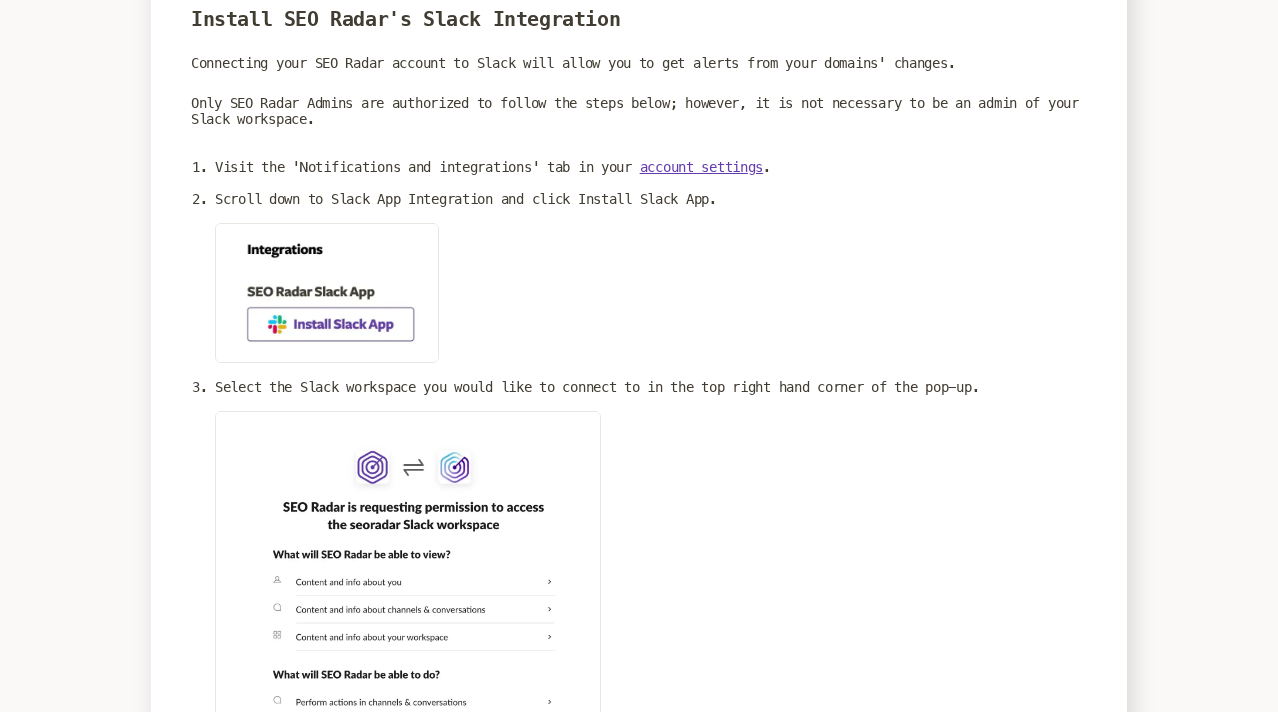 scroll, scrollTop: 0, scrollLeft: 0, axis: both 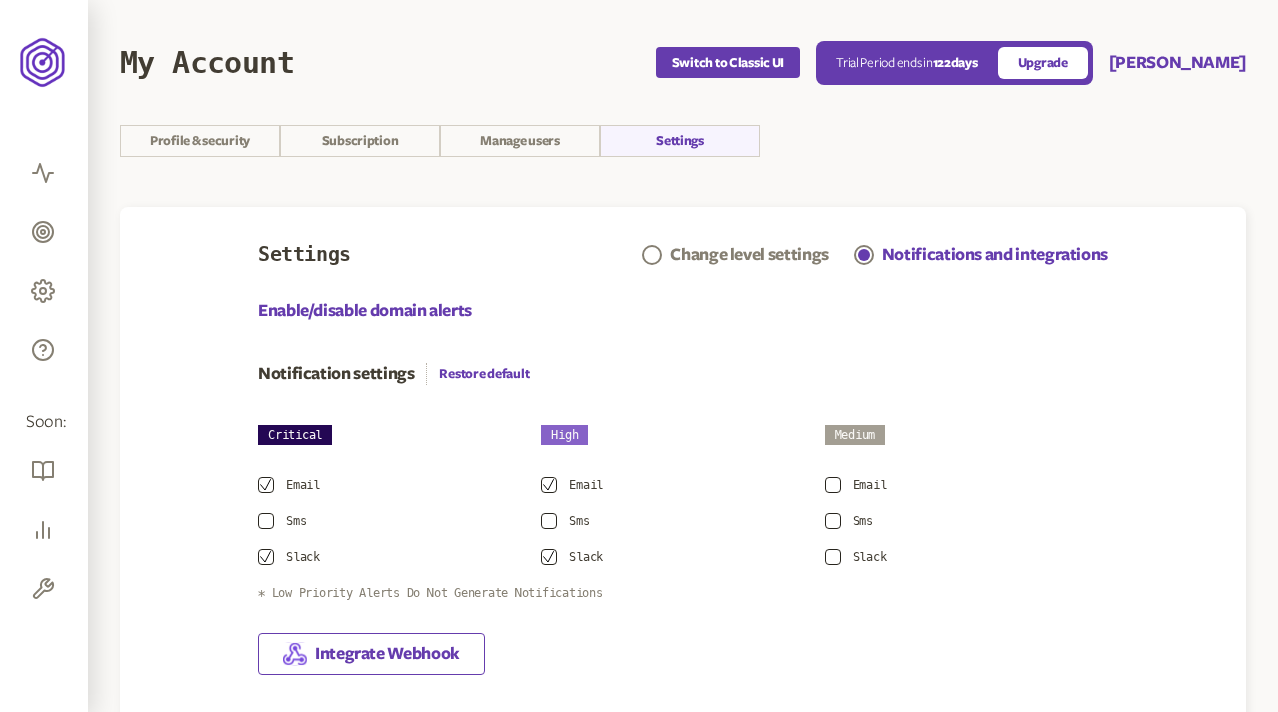 click on "My Account Switch to Classic UI Trial Period ends in  122  days Upgrade Olena Niemova Profile & security Subscription Manage users Settings Settings Change level settings Notifications and integrations Enable/disable domain alerts Notification settings Restore default Critical High Medium Email Email Email Sms Sms Sms Slack Slack Slack * Low Priority Alerts Do Not Generate Notifications Integrate Webhook Send Alerts Per domain Consolidated Changes report Expanded Simplified Weekly performance report Not all your domains have weekly reports Per domain Consolidated Default Changes report for new users Expanded Simplified Include competitors’ changes Exclude brand keywords from   Search Console reports Save Integrations Slack Update data SEO Radar Slack App More info Install Slack App Wordpress/API integration Authorization token 778c2d2e4b52e9bdde3a577f3dc3d7eb More info" at bounding box center [683, 677] 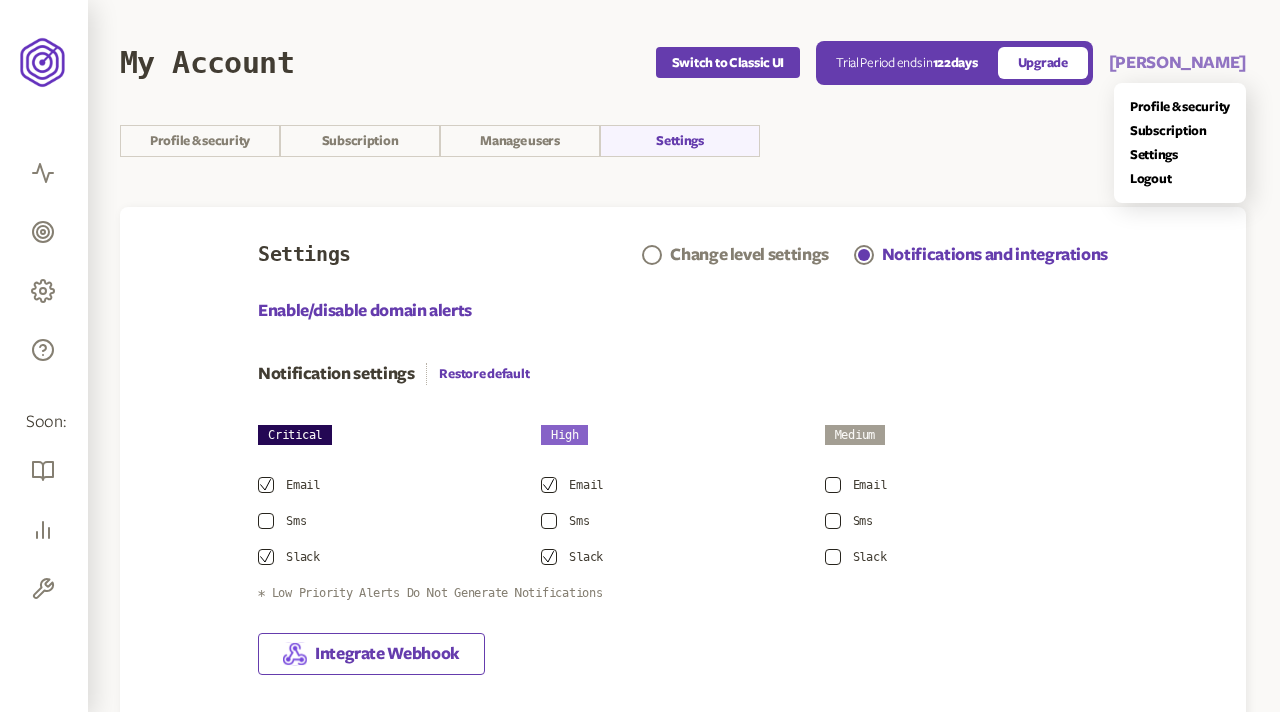 click on "Olena Niemova" at bounding box center (1177, 63) 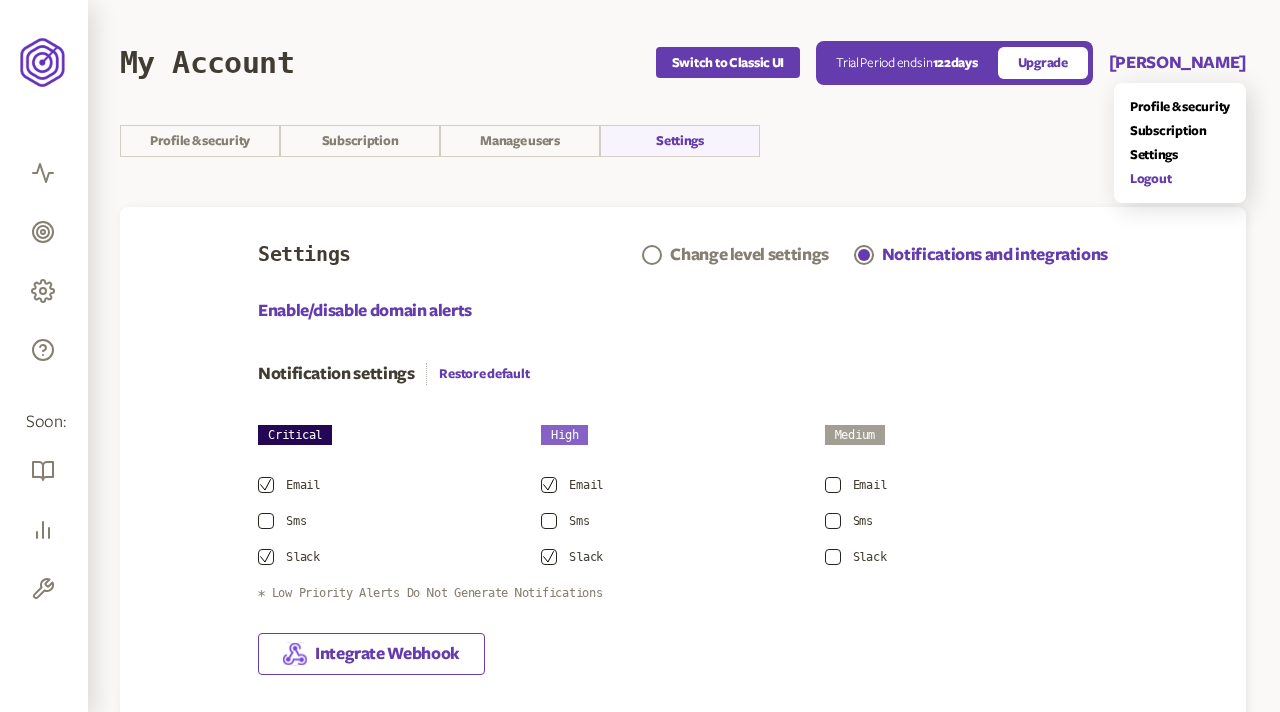 click on "Logout" at bounding box center [1180, 179] 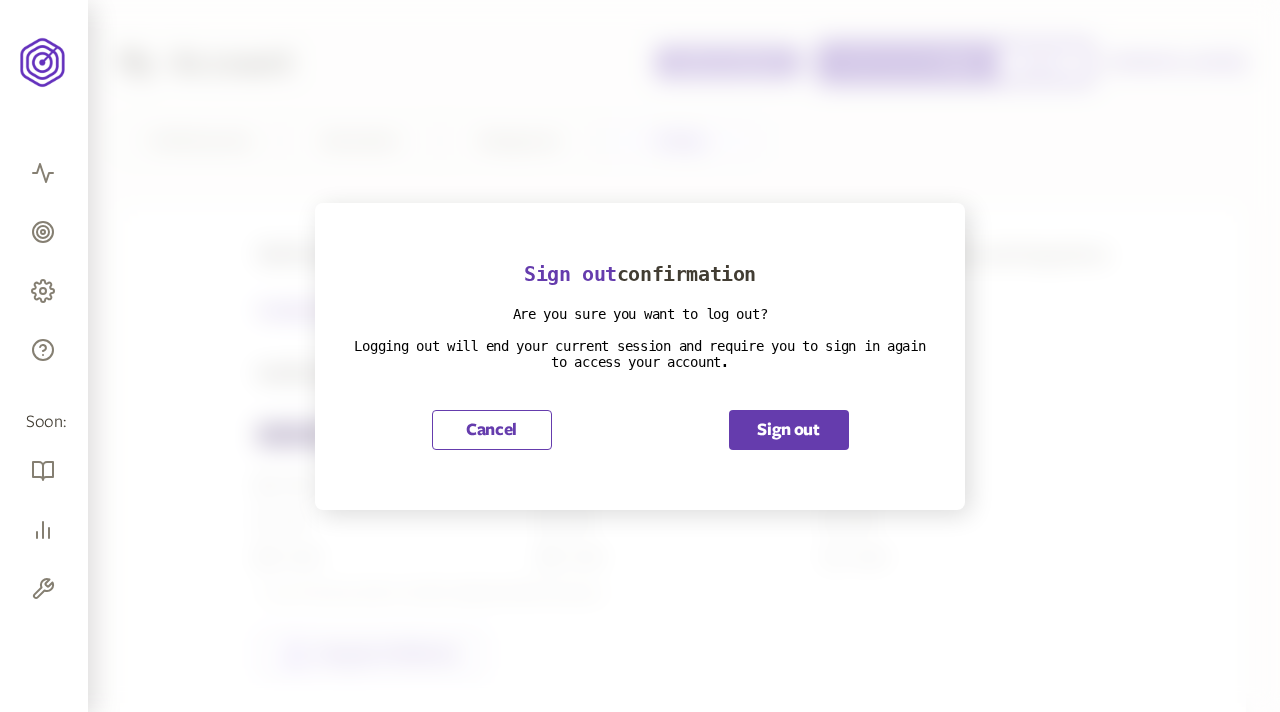 scroll, scrollTop: 642, scrollLeft: 0, axis: vertical 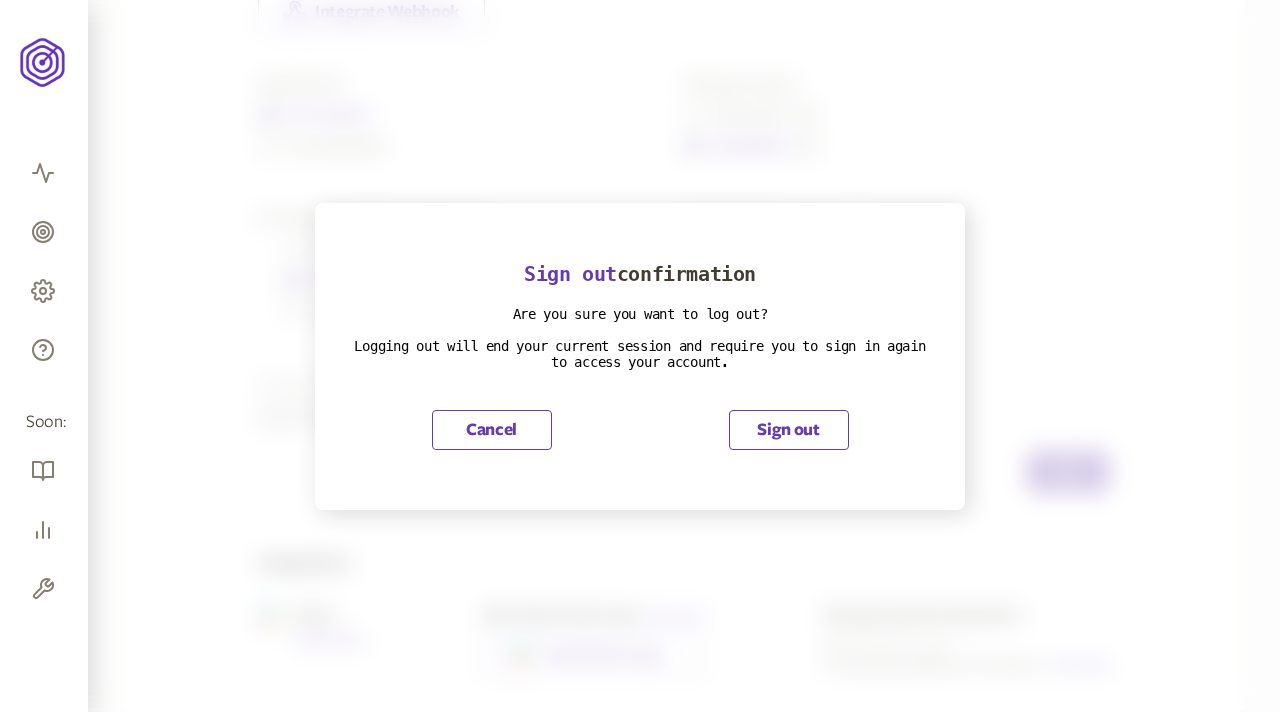 click on "Sign out" at bounding box center (789, 430) 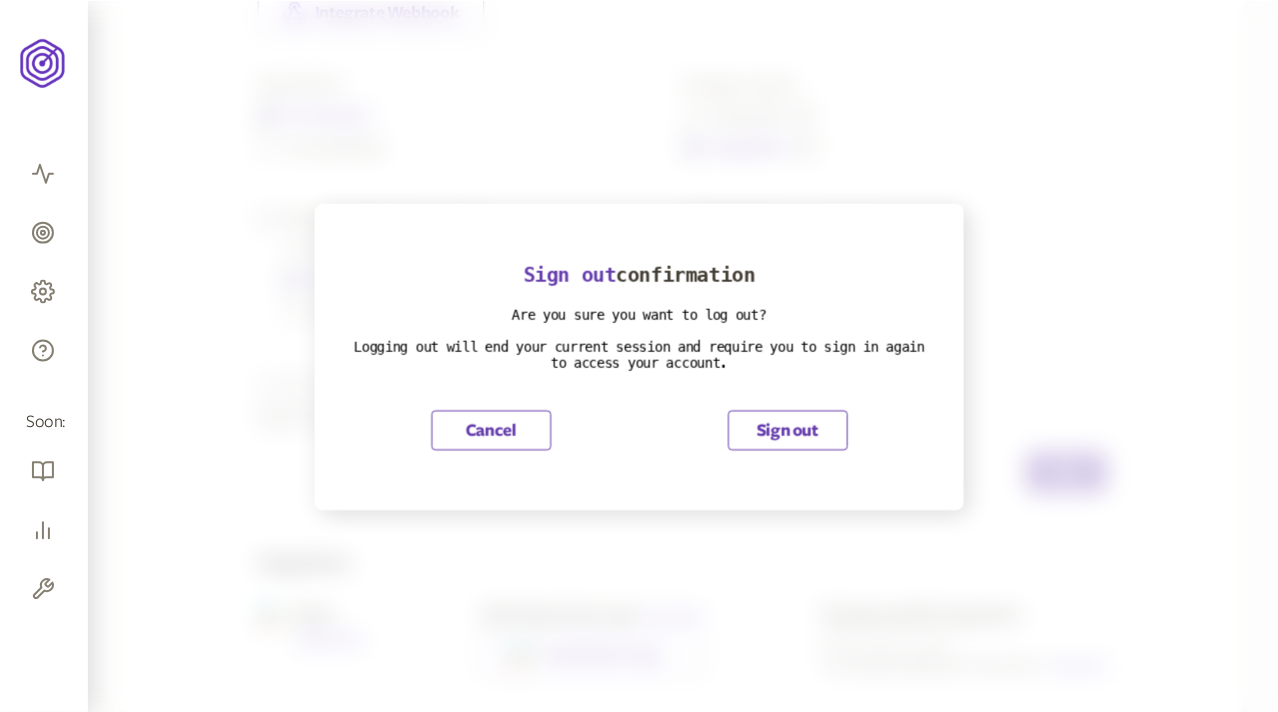 scroll, scrollTop: 43, scrollLeft: 0, axis: vertical 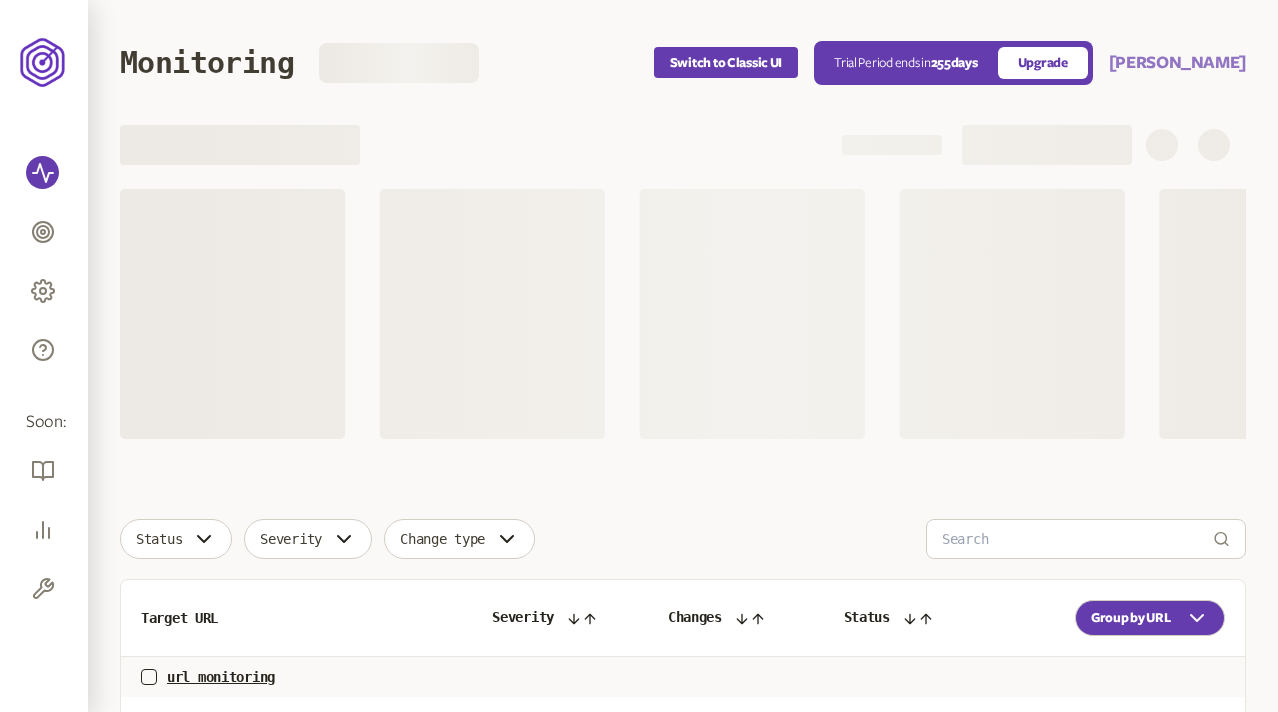 click on "[PERSON_NAME]" at bounding box center [1177, 63] 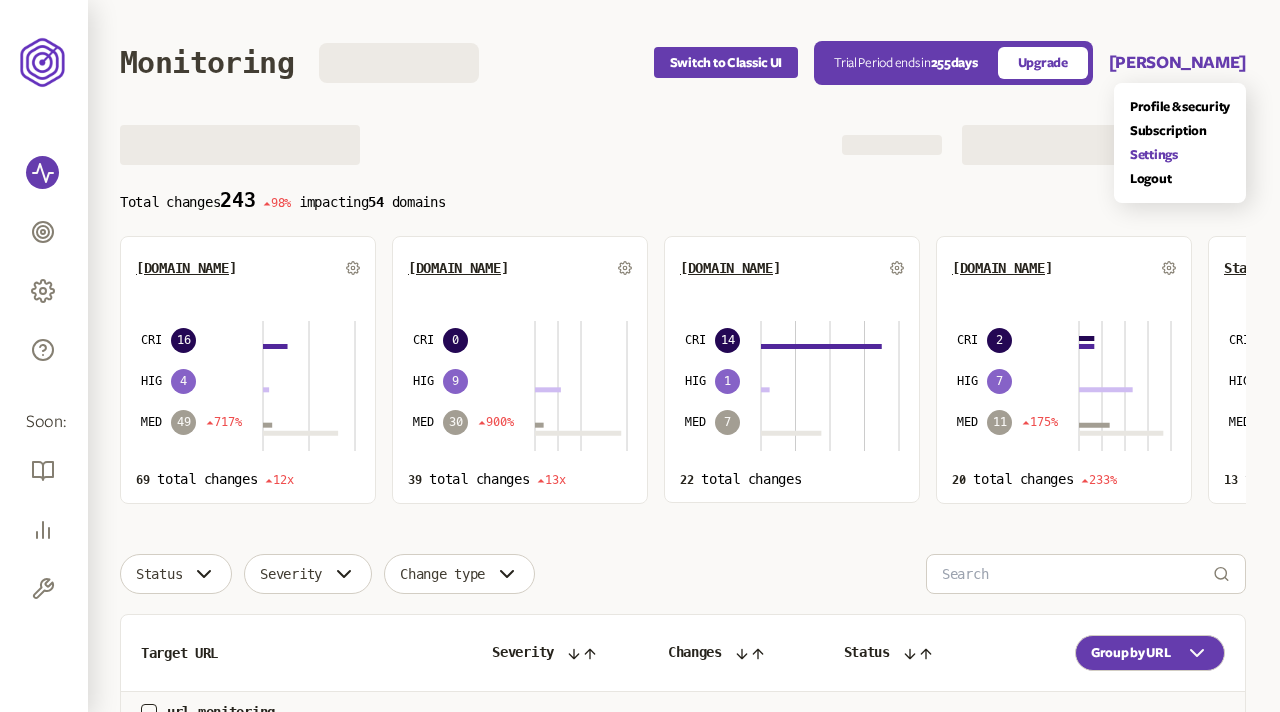click on "Settings" at bounding box center (1180, 155) 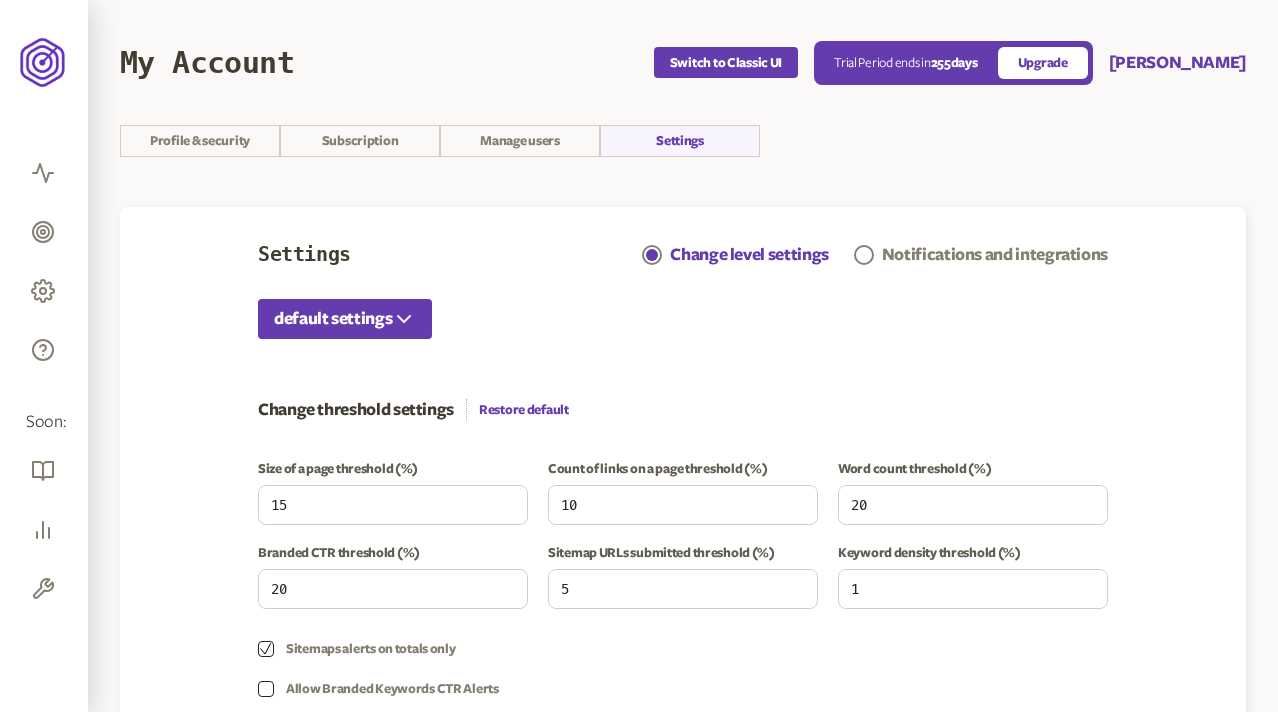 click on "Settings Change level settings Notifications and integrations default settings Change threshold settings Restore default Size of a page threshold (%) 15 Count of links on a page threshold (%) 10 Word count threshold (%) 20 Branded CTR threshold (%) 20 Sitemap URLs submitted threshold (%) 5 Keyword density threshold (%) 1 Sitemaps alerts on totals only Allow Branded Keywords CTR Alerts Save Change level settings Restore default Header Change Various settings Reset H1 has been added Critical High Medium Low H1 tag changed Critical High Medium Low H1 tag missing Critical High Medium Low H1 tag removed Critical High Medium Low H2 tag added Critical High Medium Low H2 tag changed Critical High Medium Low H2 tag removed Critical High Medium Low H3 tag added Critical High Medium Low H3 tag changed Critical High Medium Low H3 tag removed Critical High Medium Low Rel Canonical Various settings Reset HTTP Error Code Various settings Reset Robots.txt Various settings Reset Title Change Critical High Medium Low Critical" at bounding box center (683, 1240) 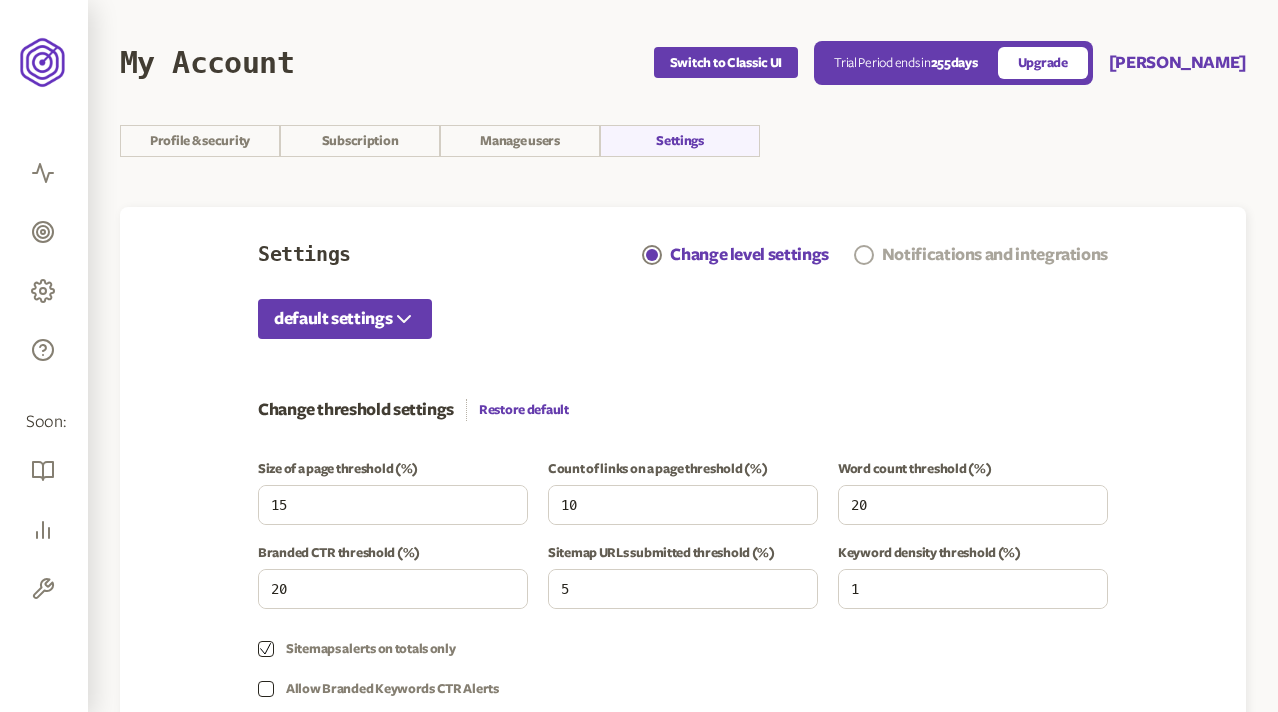 click on "Notifications and integrations" at bounding box center (995, 255) 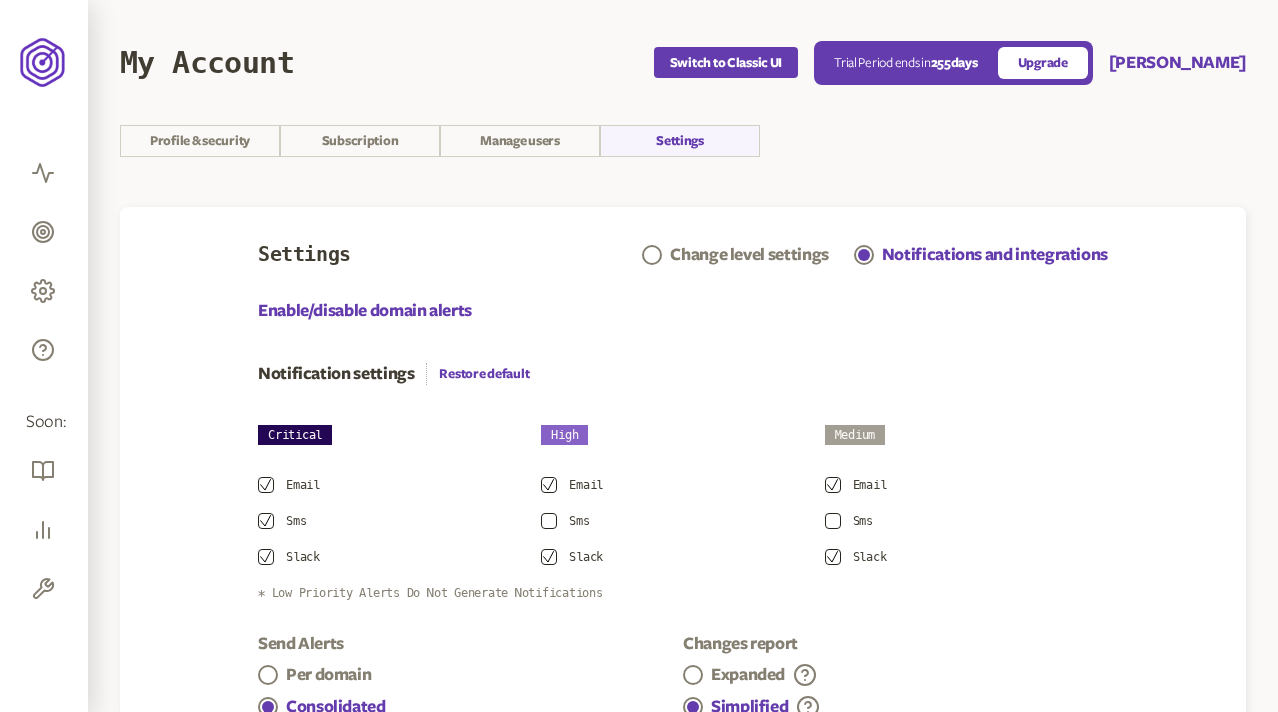 scroll, scrollTop: 592, scrollLeft: 0, axis: vertical 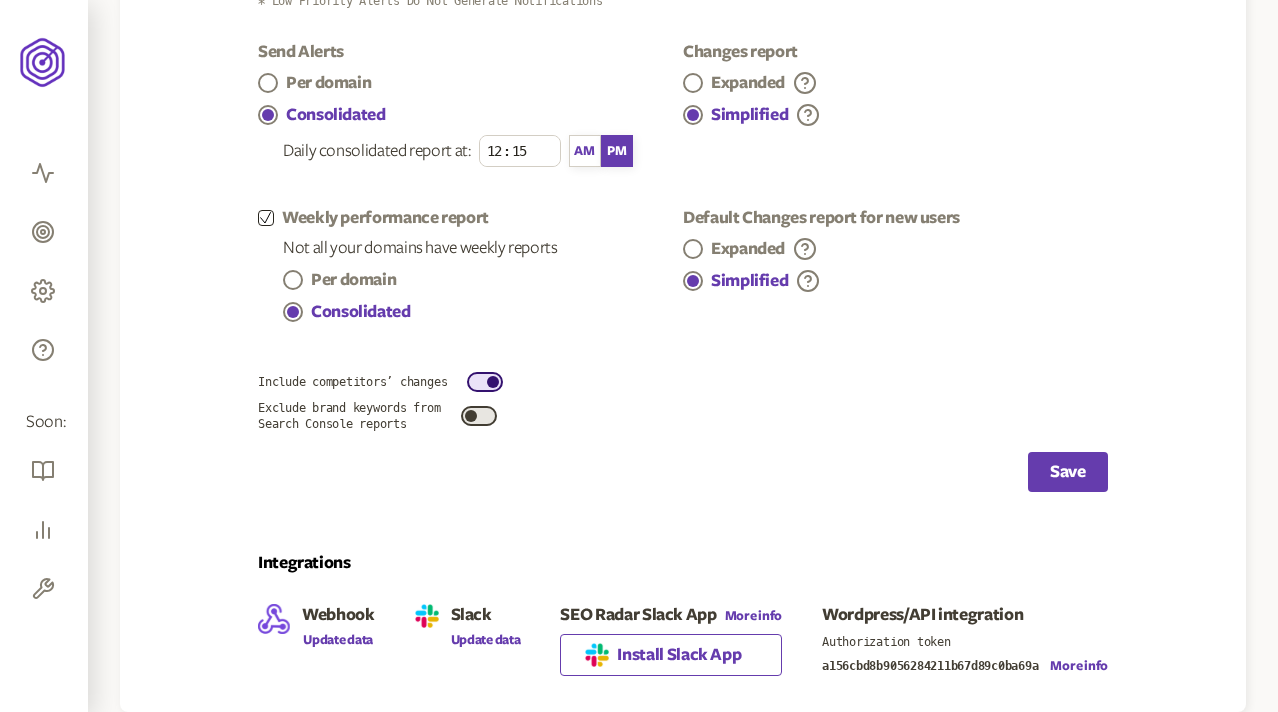 click on "Install Slack App" at bounding box center (679, 655) 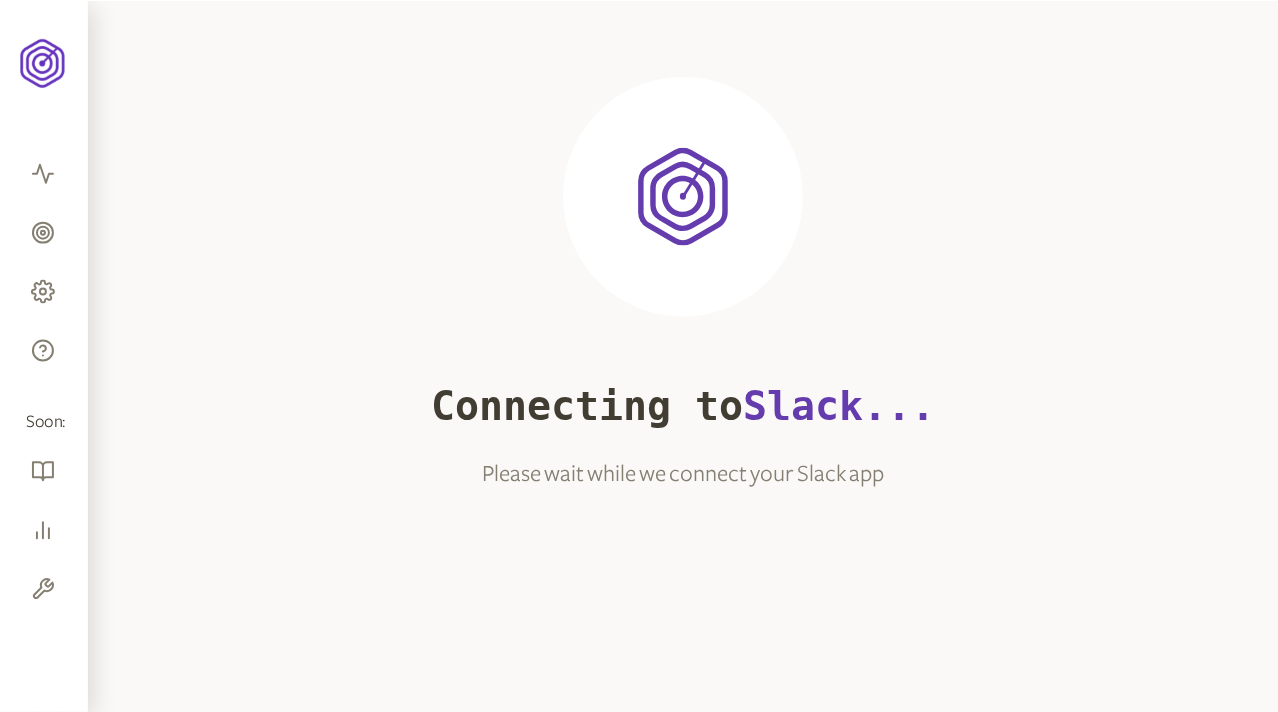 scroll, scrollTop: 0, scrollLeft: 0, axis: both 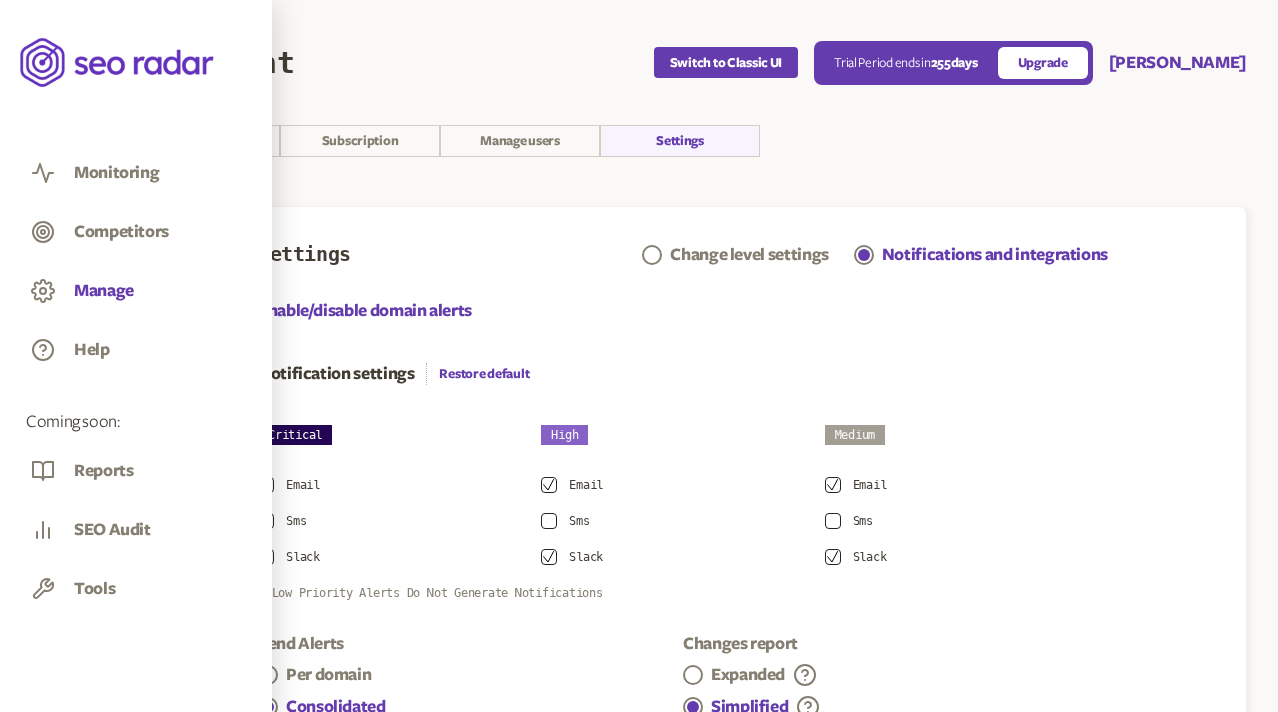 click on "Manage" at bounding box center (104, 291) 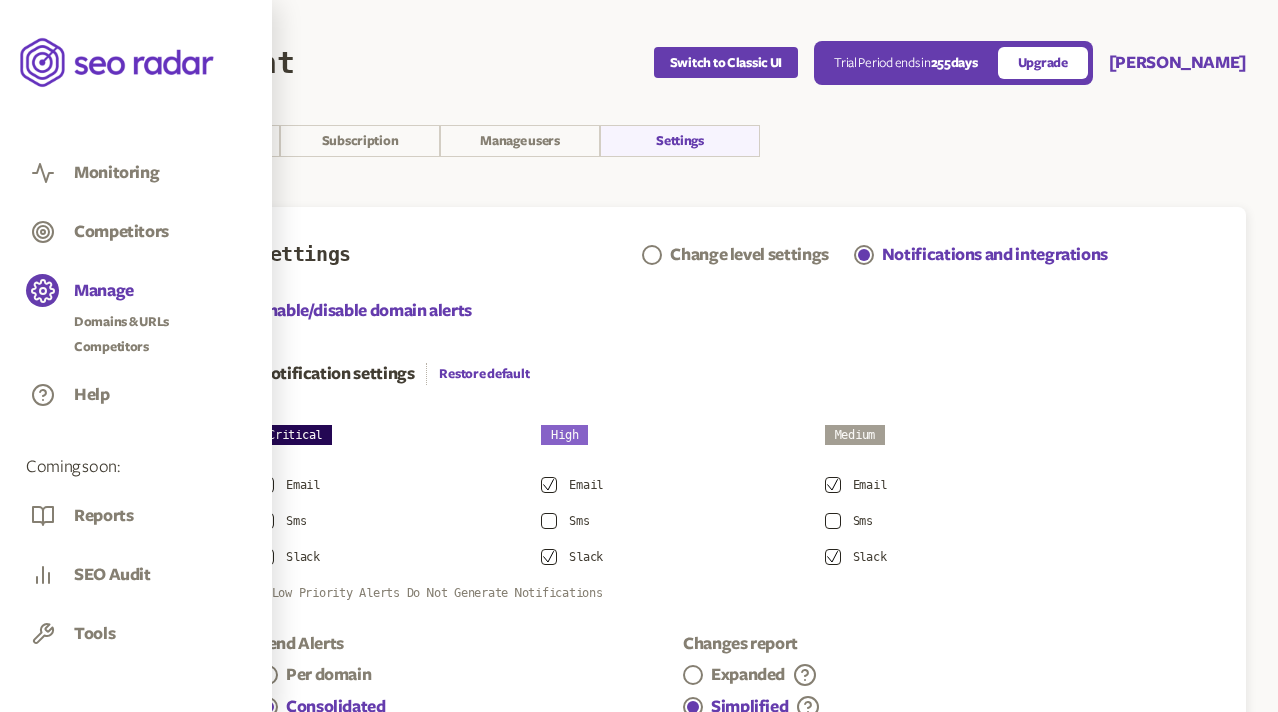 click on "Manage Domains & URLs Competitors" at bounding box center (121, 318) 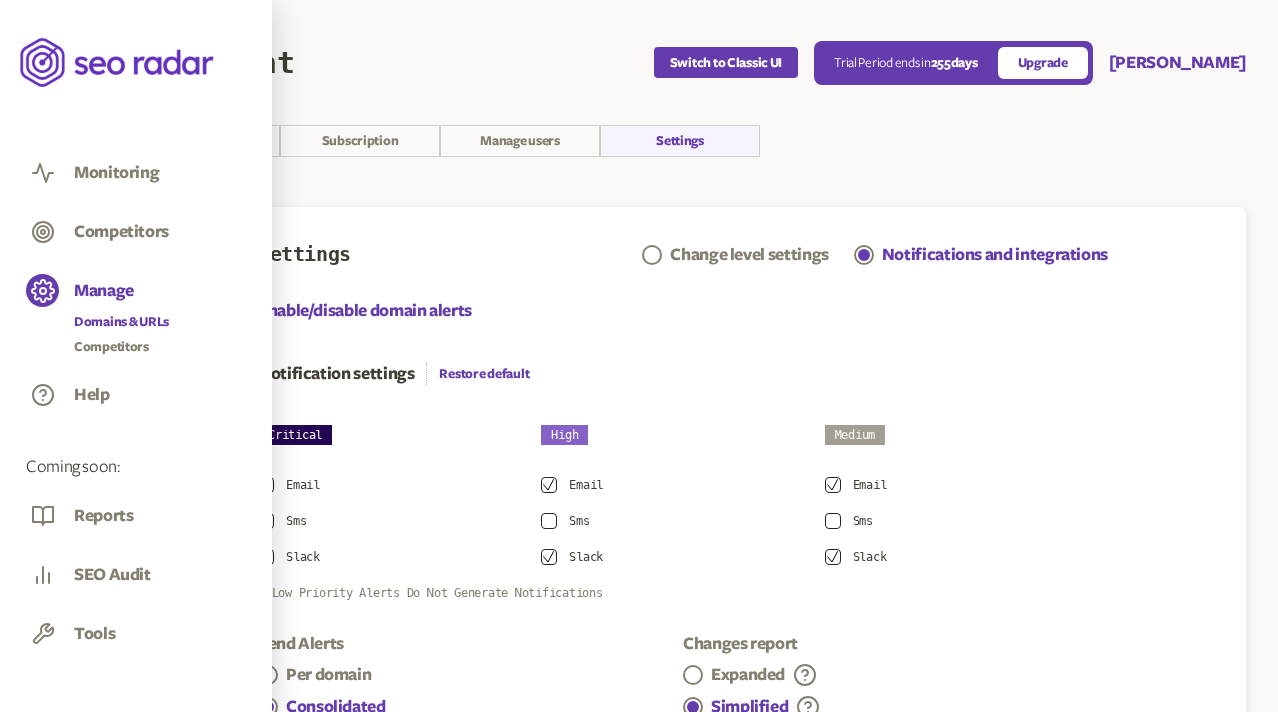 click on "Domains & URLs" at bounding box center [121, 322] 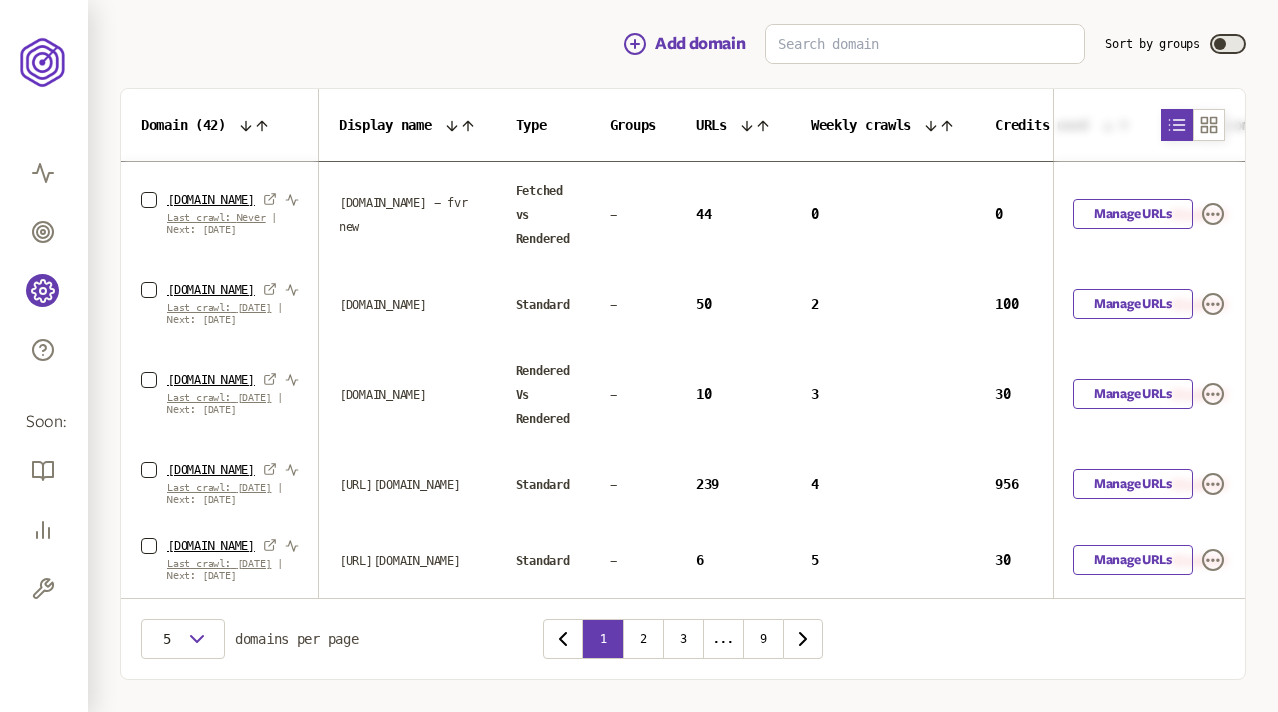 scroll, scrollTop: 216, scrollLeft: 0, axis: vertical 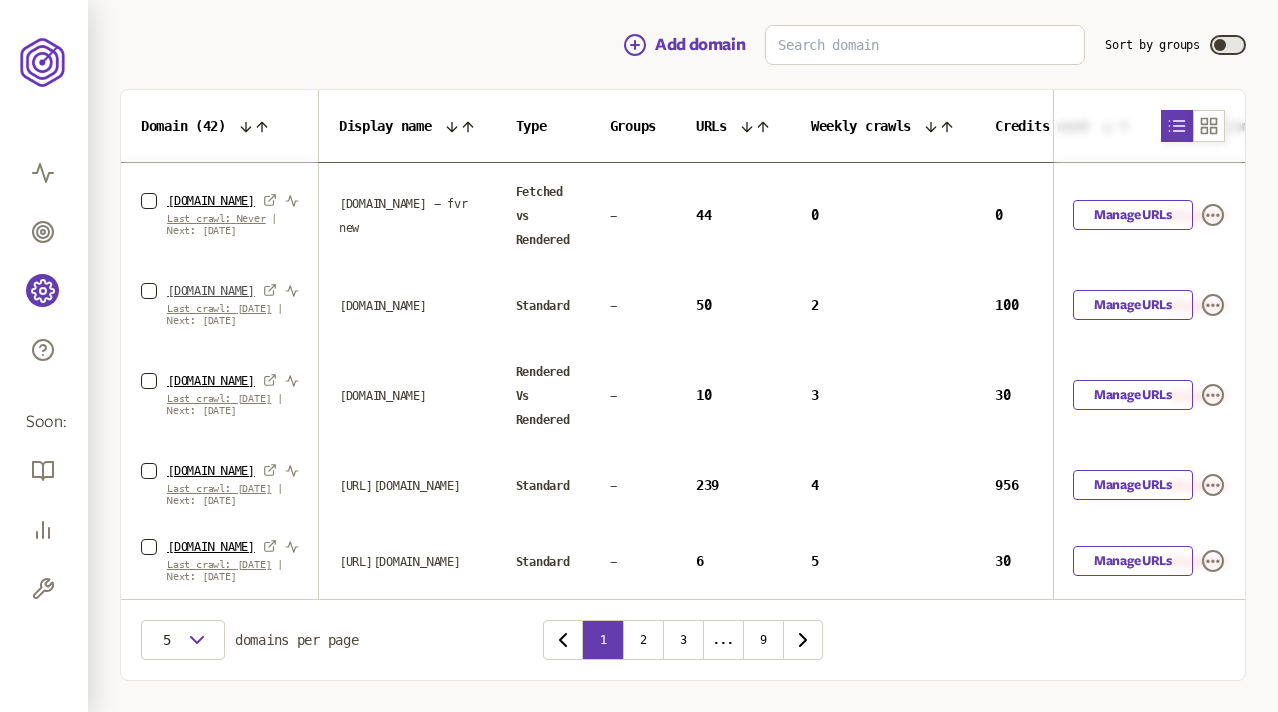 click on "[DOMAIN_NAME]" at bounding box center [211, 291] 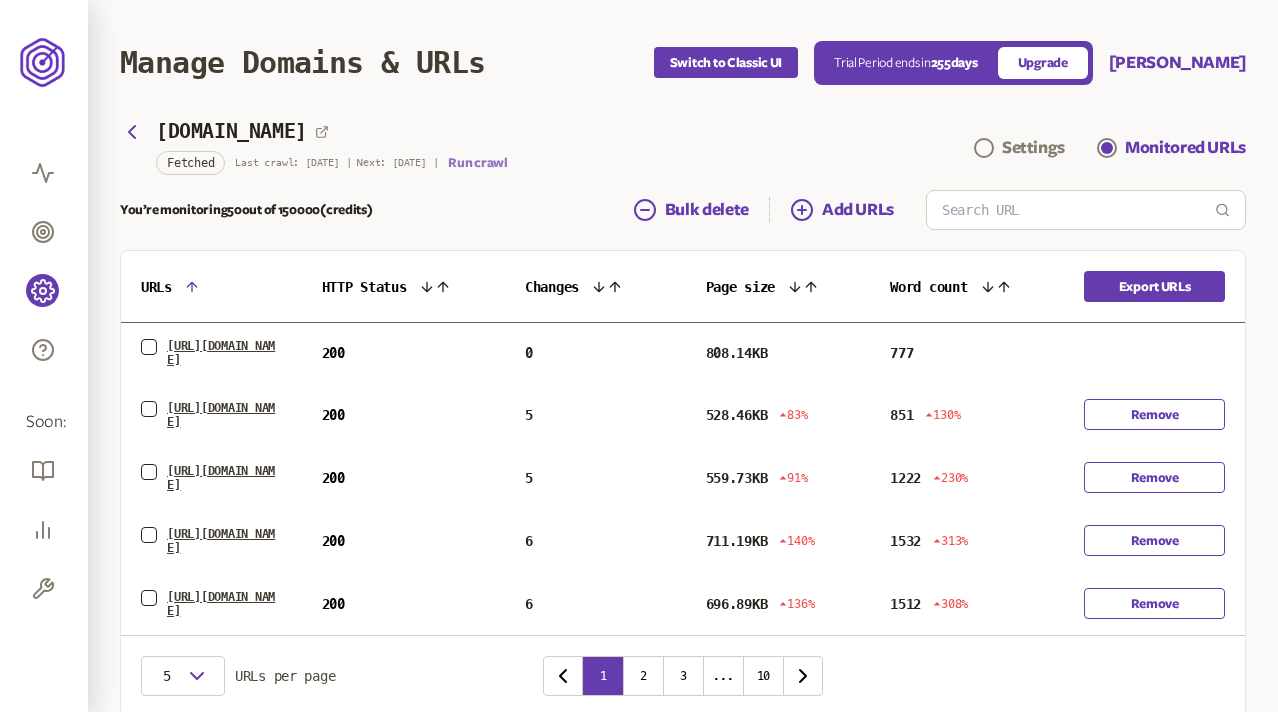 click on "Run crawl" at bounding box center (477, 163) 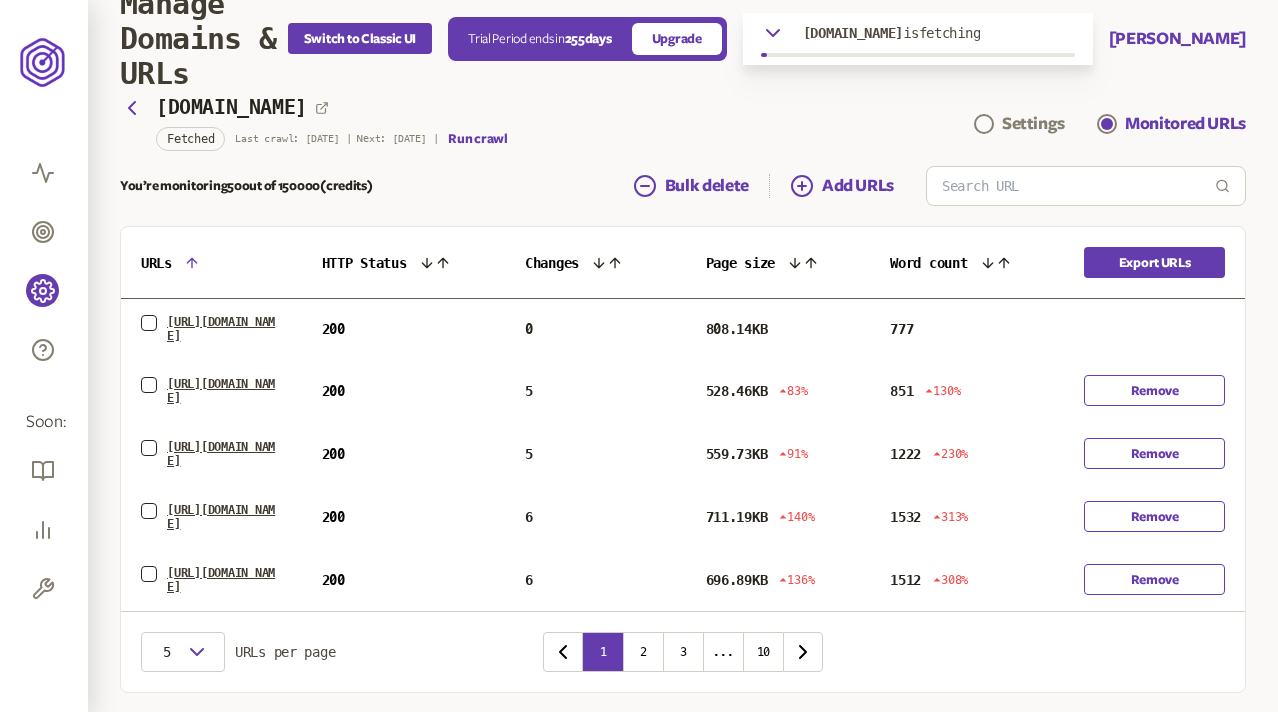 scroll, scrollTop: 0, scrollLeft: 0, axis: both 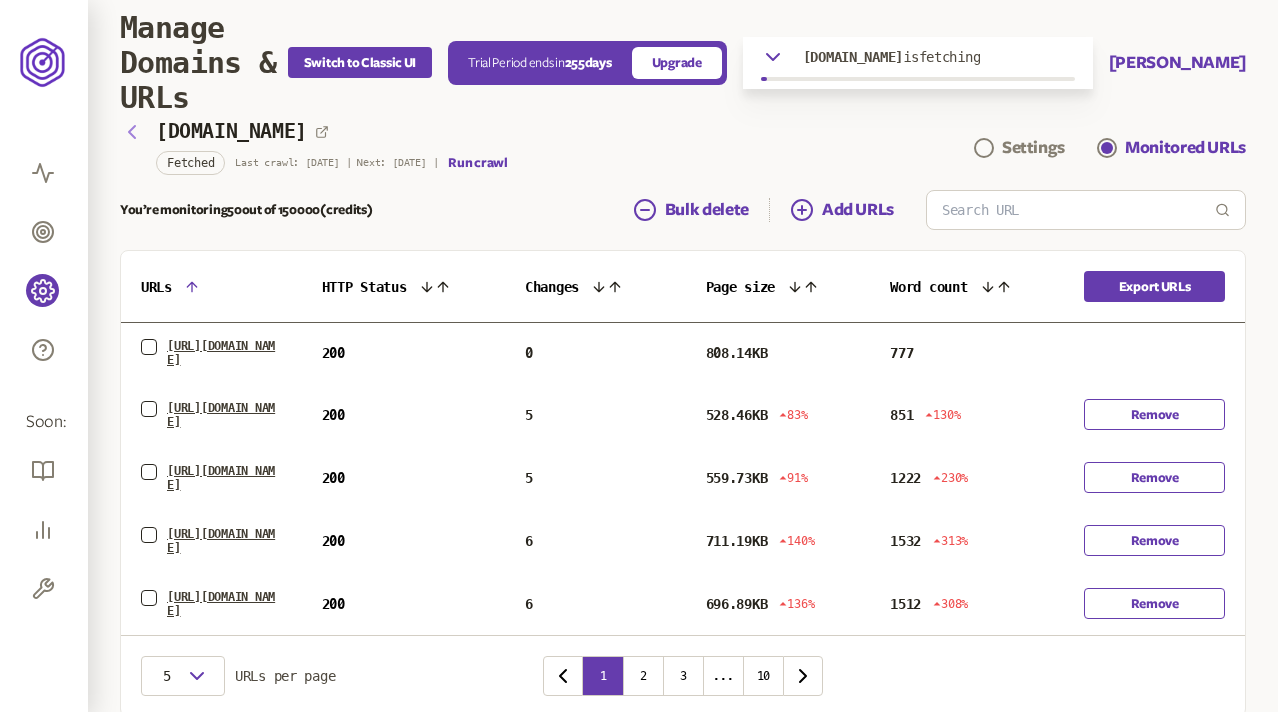 click 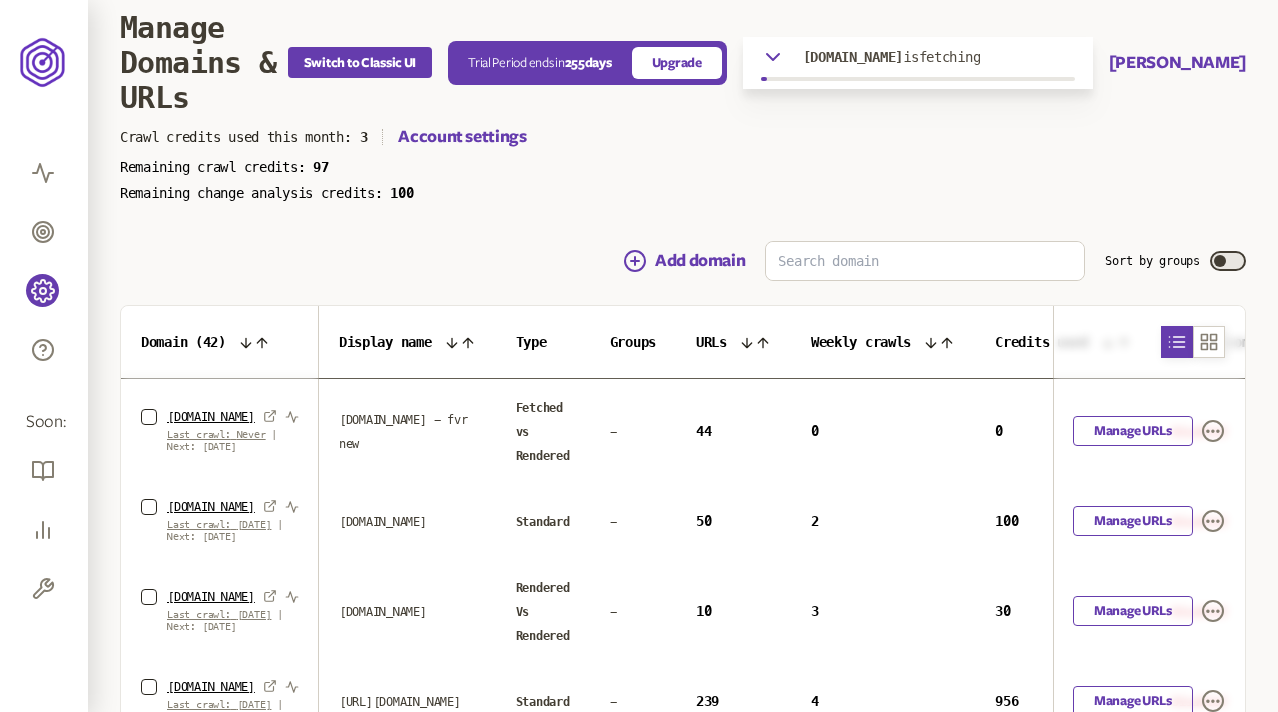 scroll, scrollTop: 267, scrollLeft: 0, axis: vertical 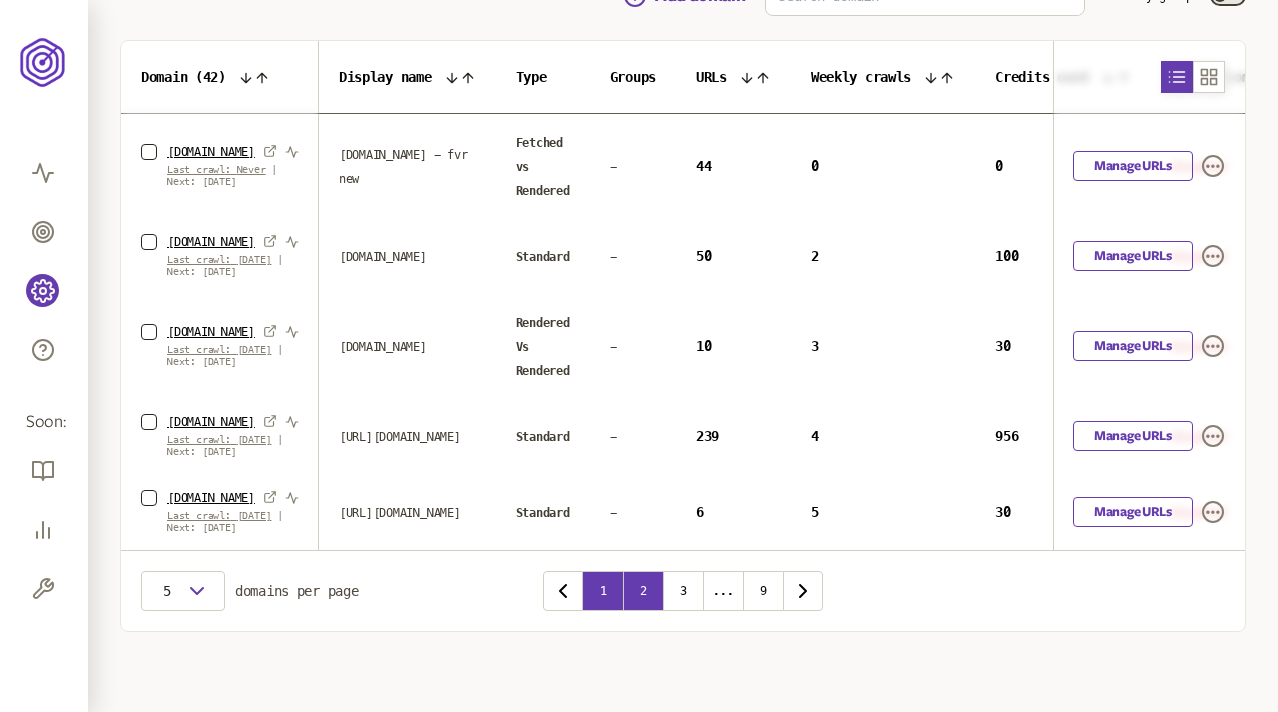 click on "2" at bounding box center (643, 591) 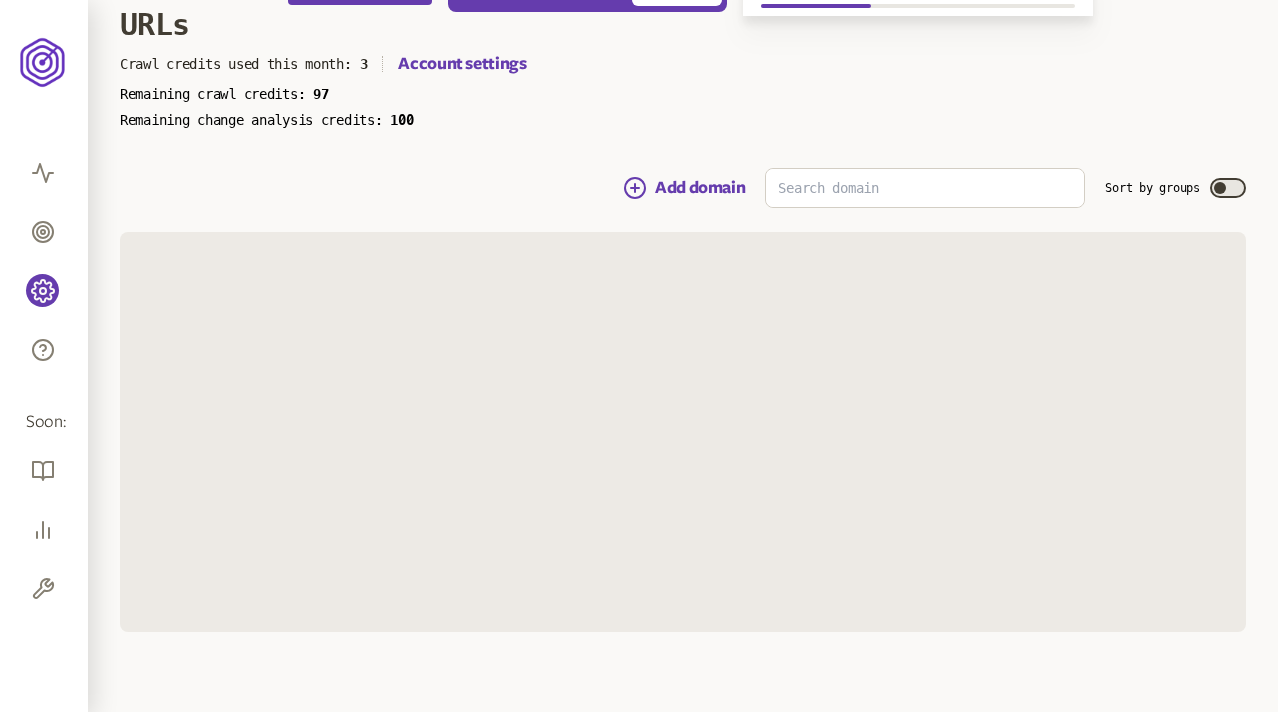 scroll, scrollTop: 223, scrollLeft: 0, axis: vertical 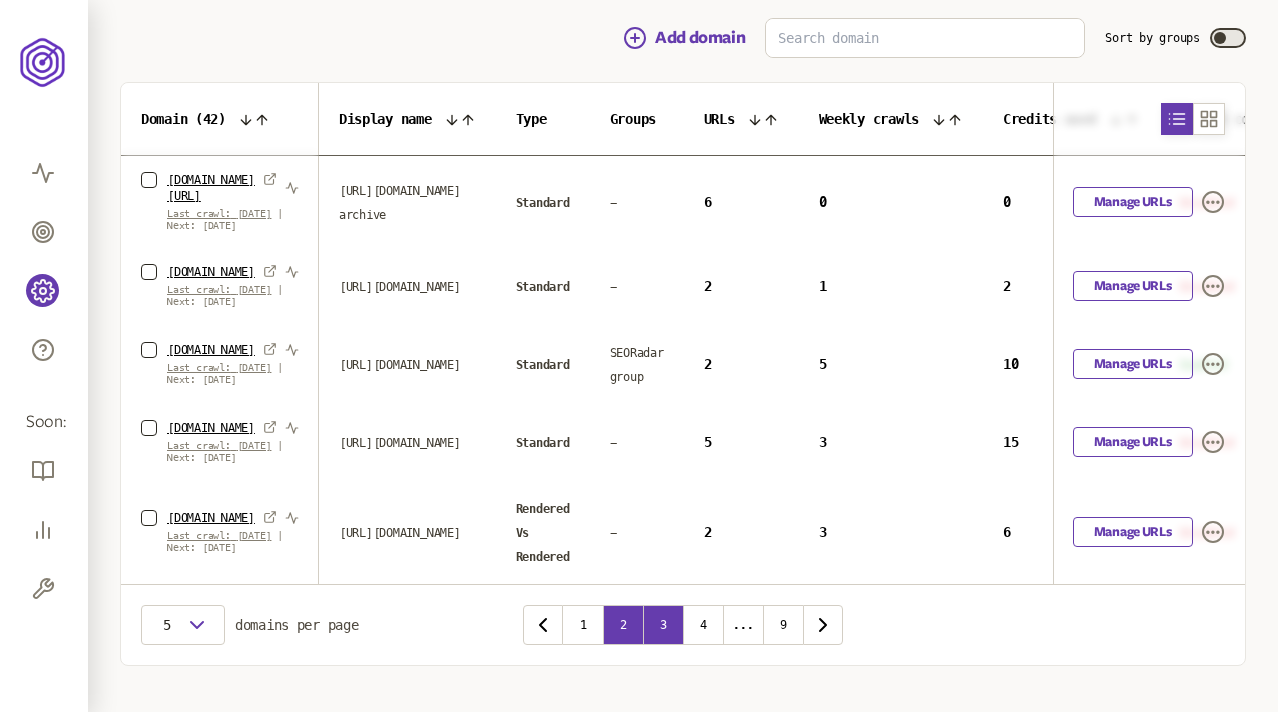 click on "3" at bounding box center [663, 625] 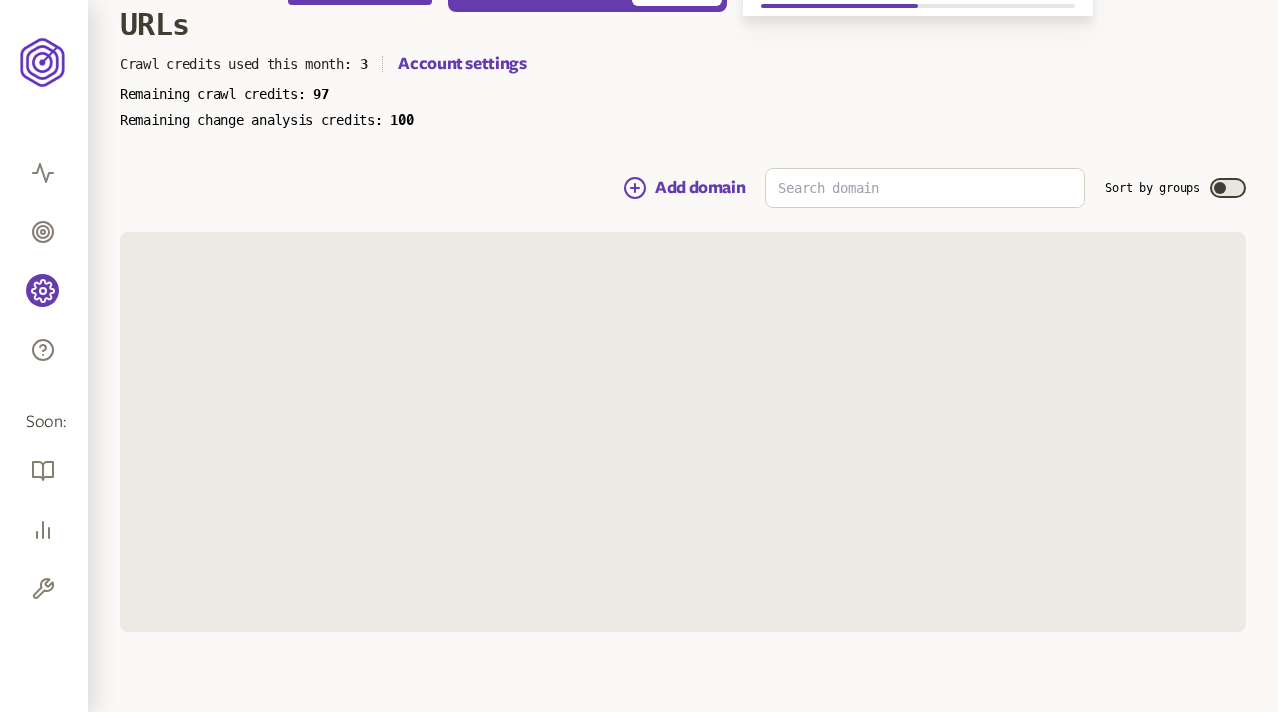 scroll, scrollTop: 223, scrollLeft: 0, axis: vertical 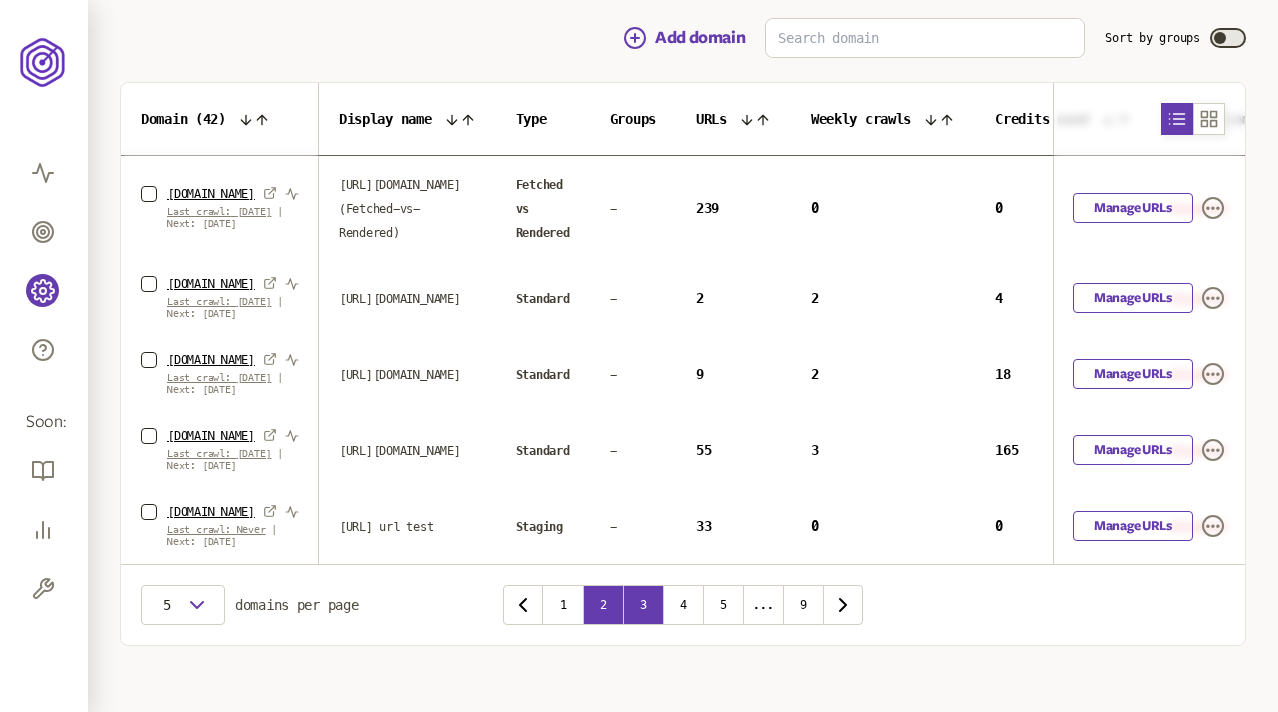 click on "2" at bounding box center [603, 605] 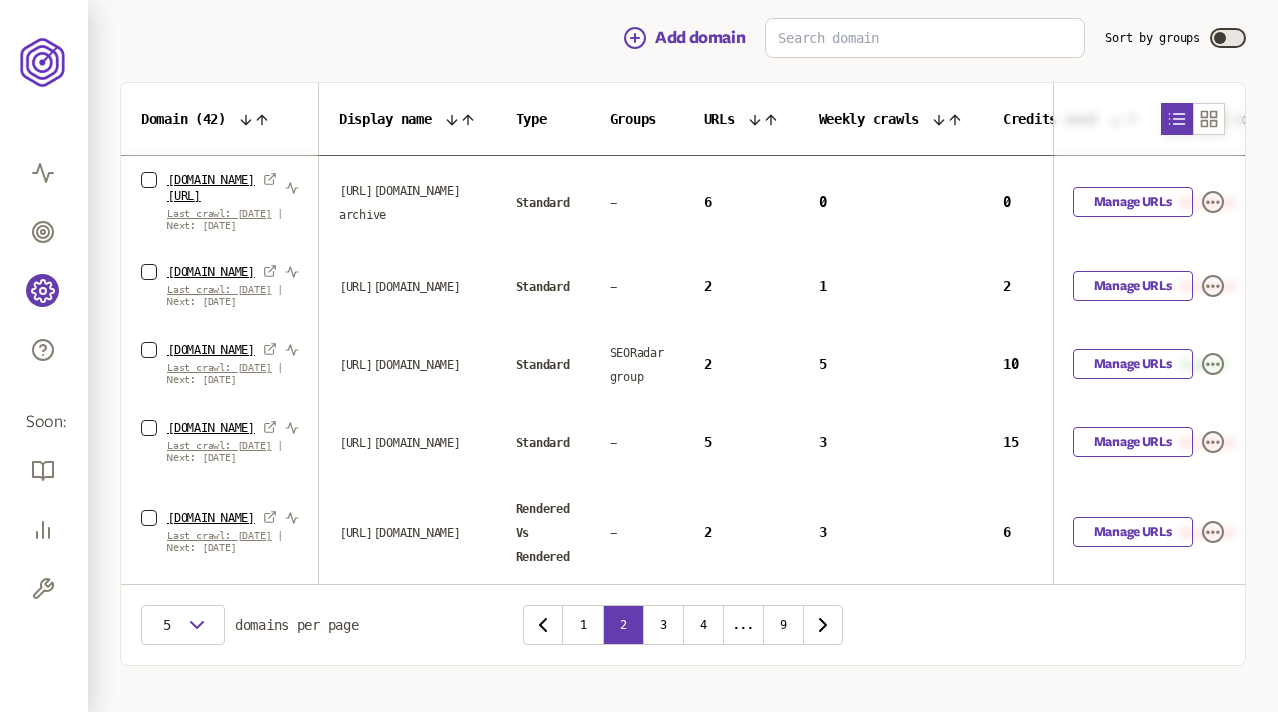 scroll, scrollTop: 0, scrollLeft: 0, axis: both 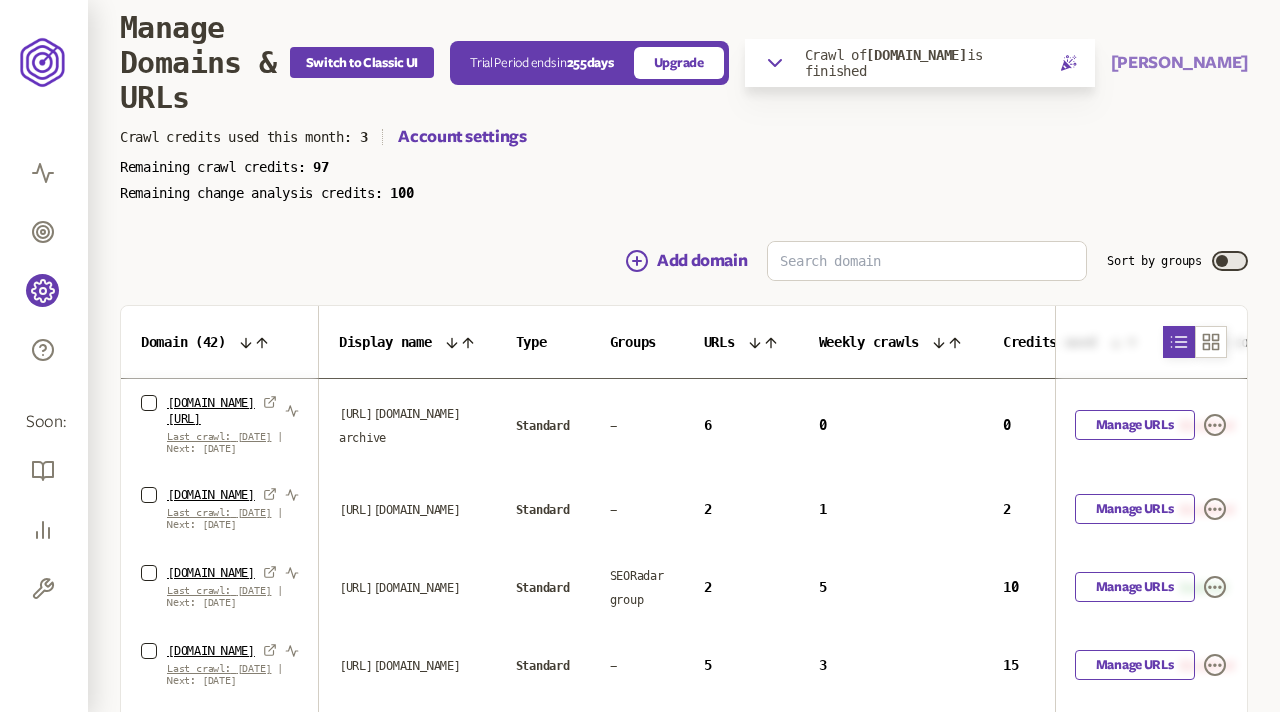 click on "[PERSON_NAME]" at bounding box center [1179, 63] 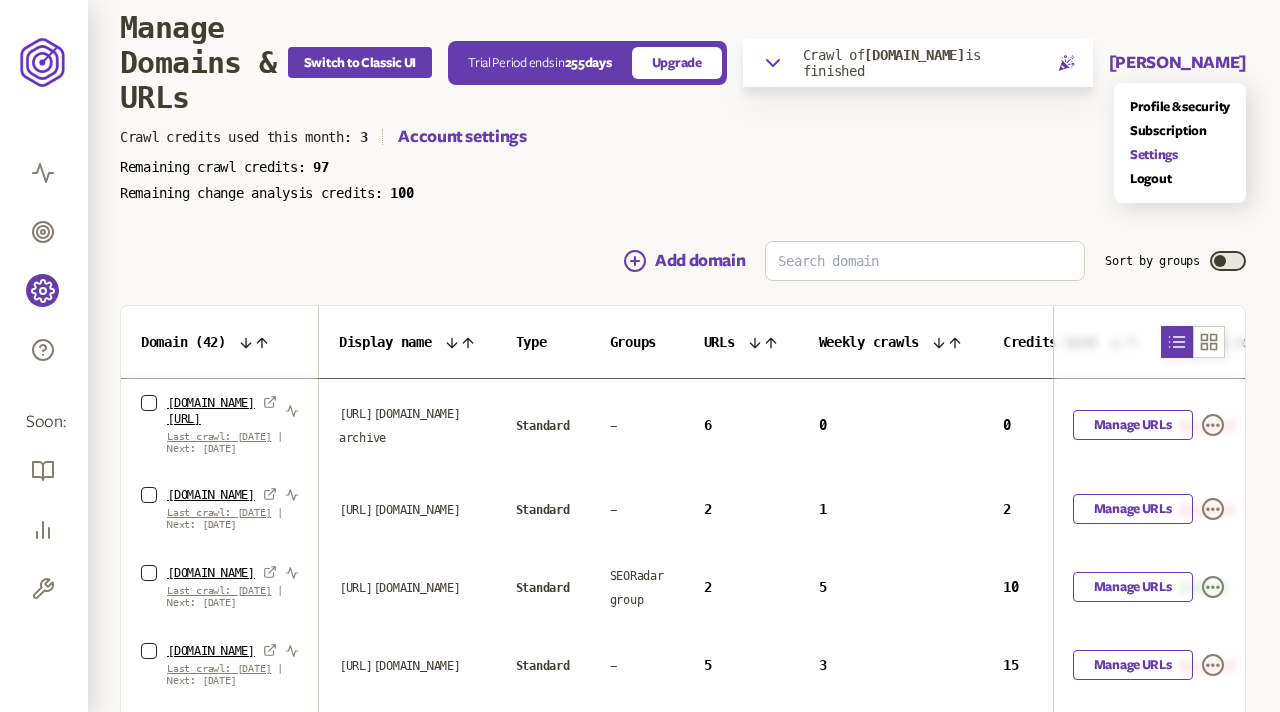 click on "Settings" at bounding box center [1180, 155] 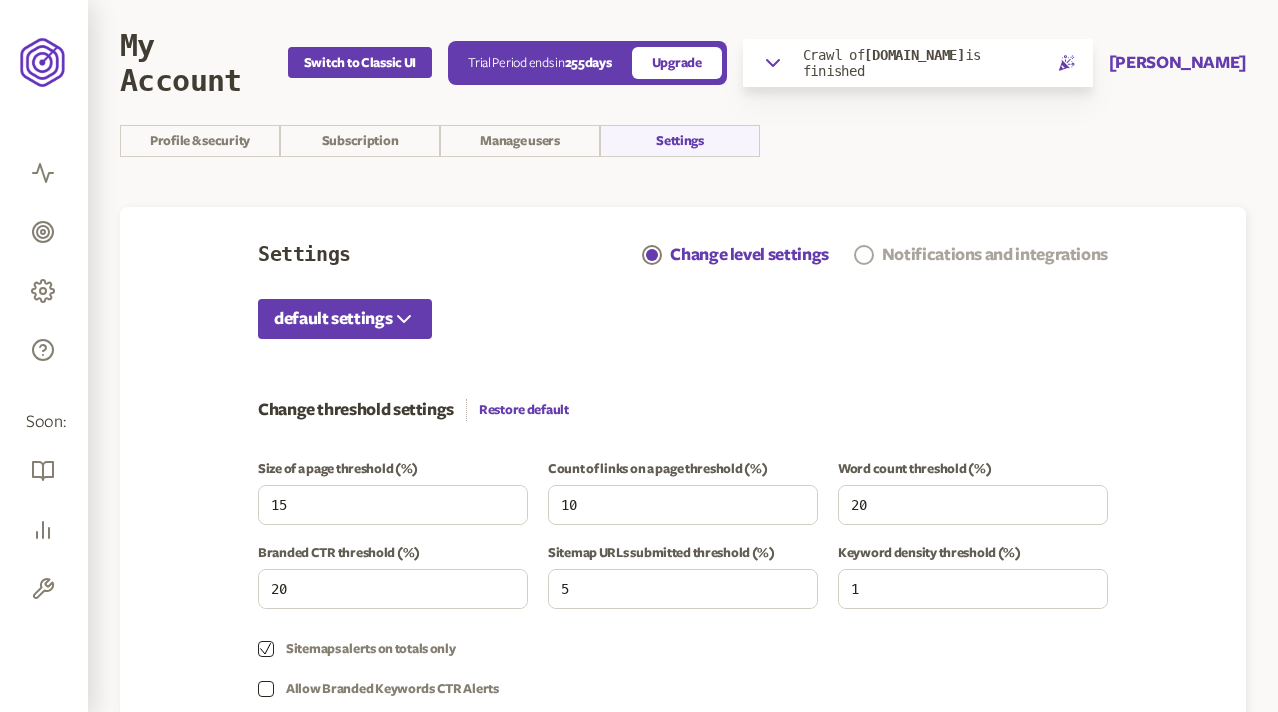 click on "Notifications and integrations" at bounding box center [995, 255] 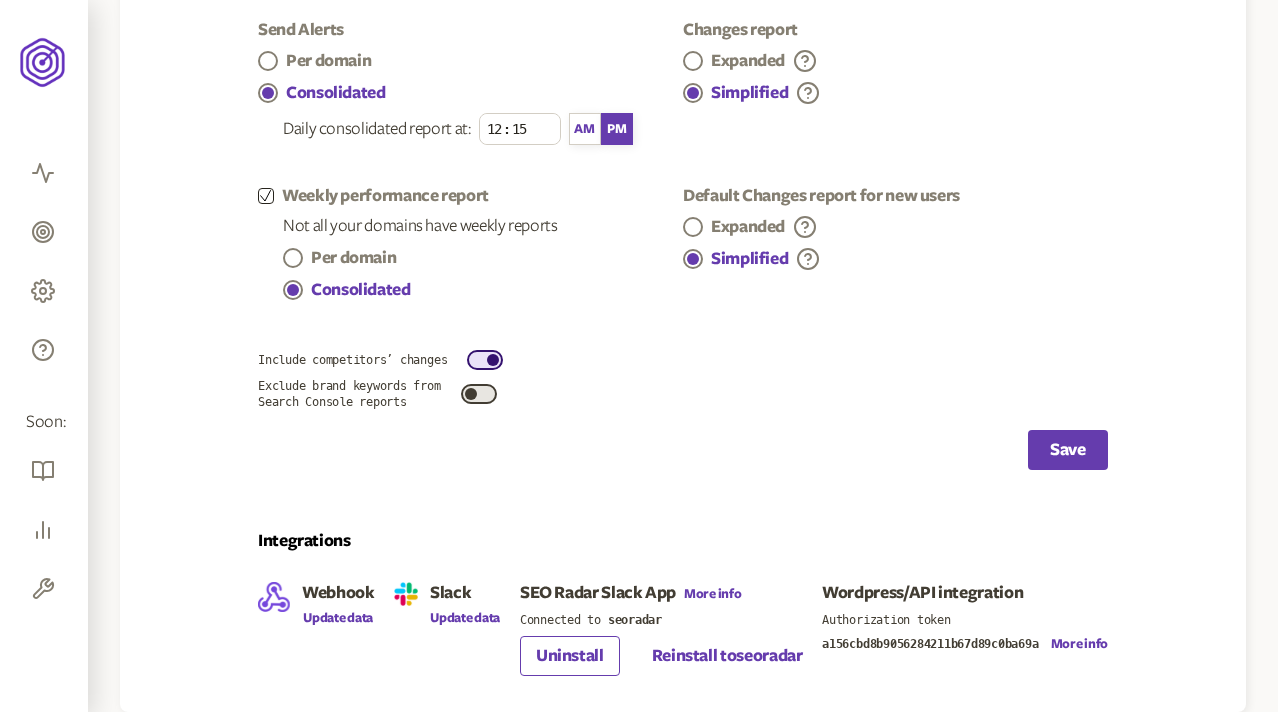 scroll, scrollTop: 0, scrollLeft: 0, axis: both 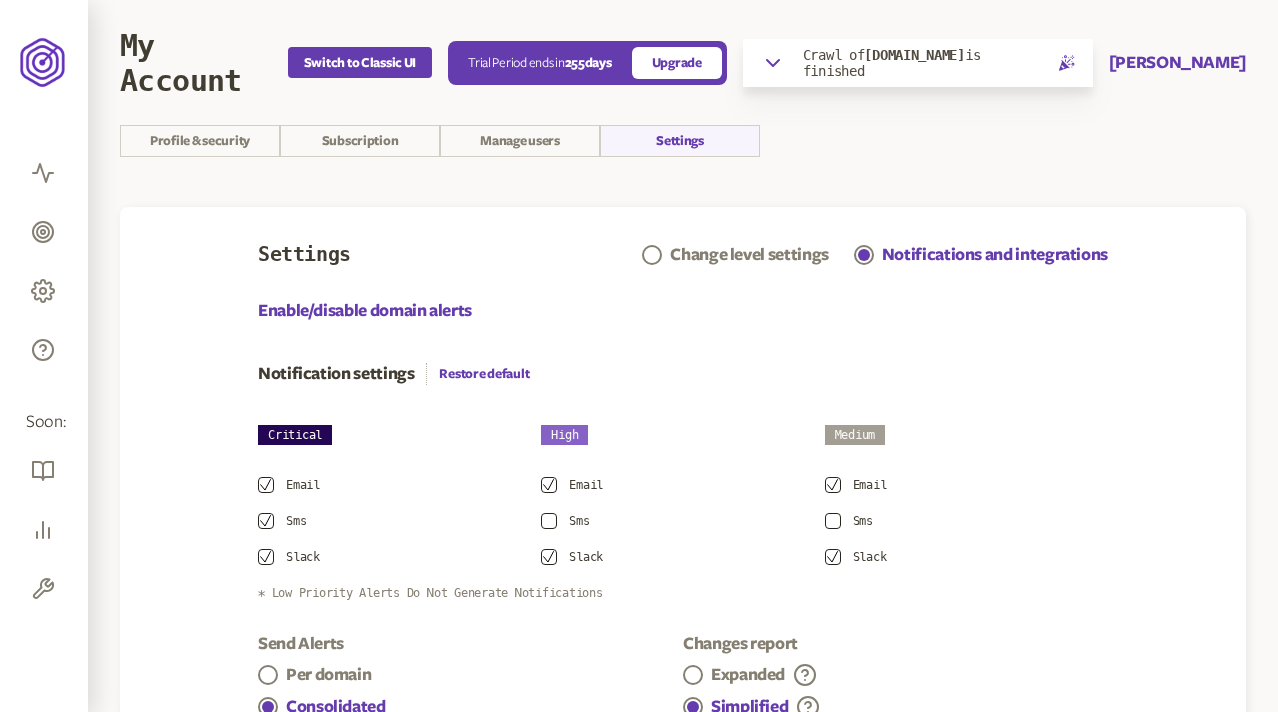 click 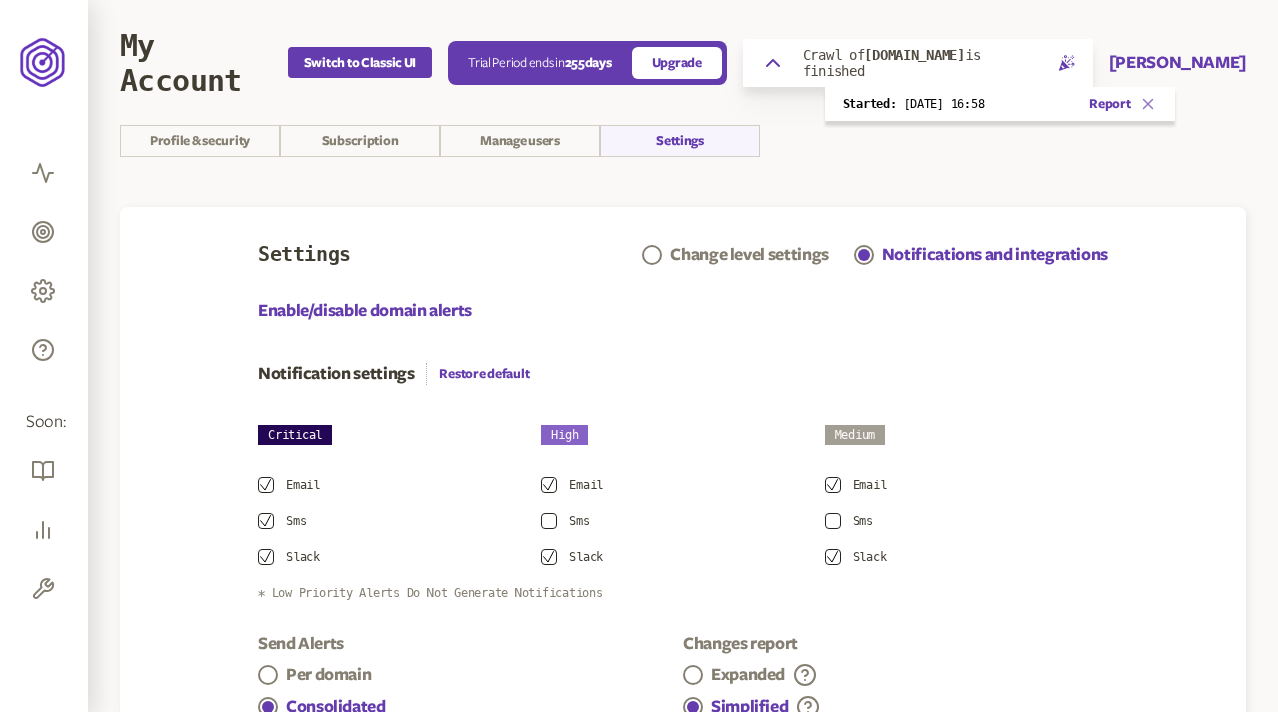 click 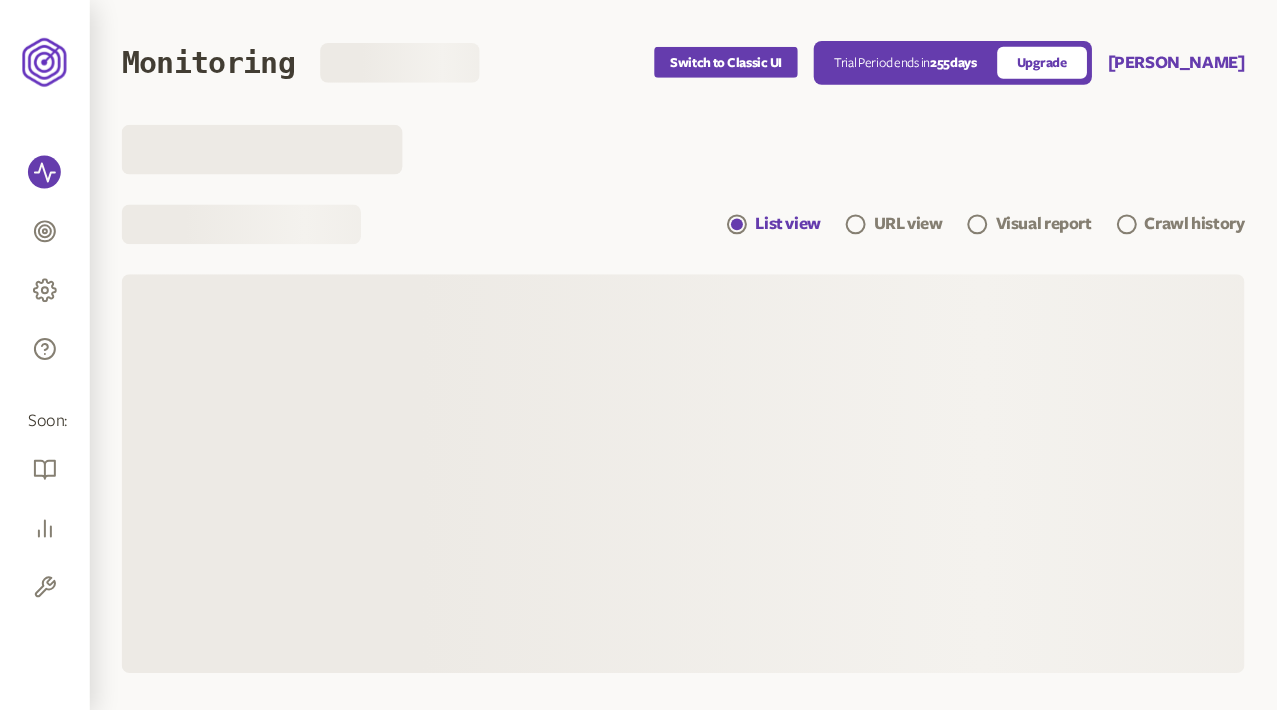 scroll, scrollTop: 0, scrollLeft: 0, axis: both 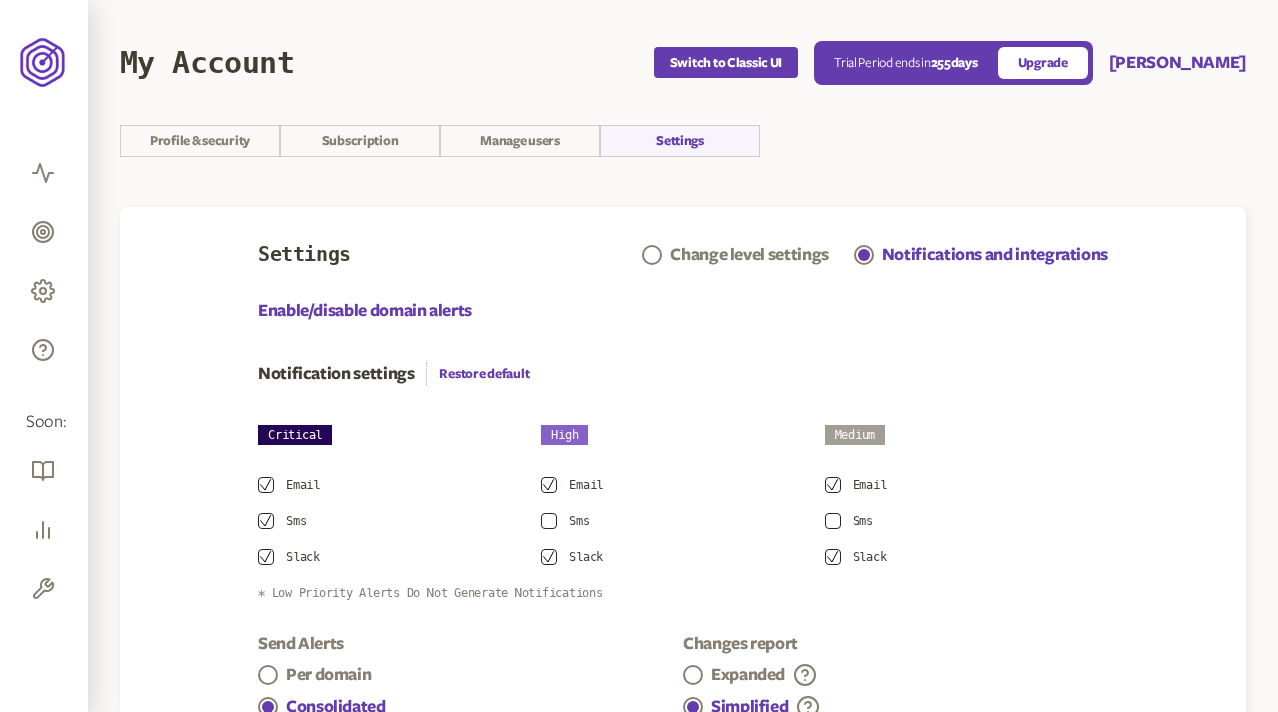 click on "My Account Switch to Classic UI Trial Period ends [DATE] Upgrade Konrad Profile & security Subscription Manage users Settings Settings Change level settings Notifications and integrations Enable/disable domain alerts Notification settings Restore default Critical High Medium Email Email Email Sms Sms Sms Slack Slack Slack * Low Priority Alerts Do Not Generate Notifications Send Alerts Per domain Consolidated Daily consolidated report at: 12:15 AM PM Changes report Expanded Simplified Weekly performance report Not all your domains have weekly reports Per domain Consolidated Default Changes report for new users Expanded Simplified Include competitors’ changes Exclude brand keywords from   Search Console reports Save Integrations Webhook Update data Slack Update data SEO Radar Slack App More info Connected to   seoradar Uninstall Reinstall to  seoradar Wordpress/API integration Authorization token a156cbd8b9056284211b67d89c0ba69a More info" at bounding box center (683, 663) 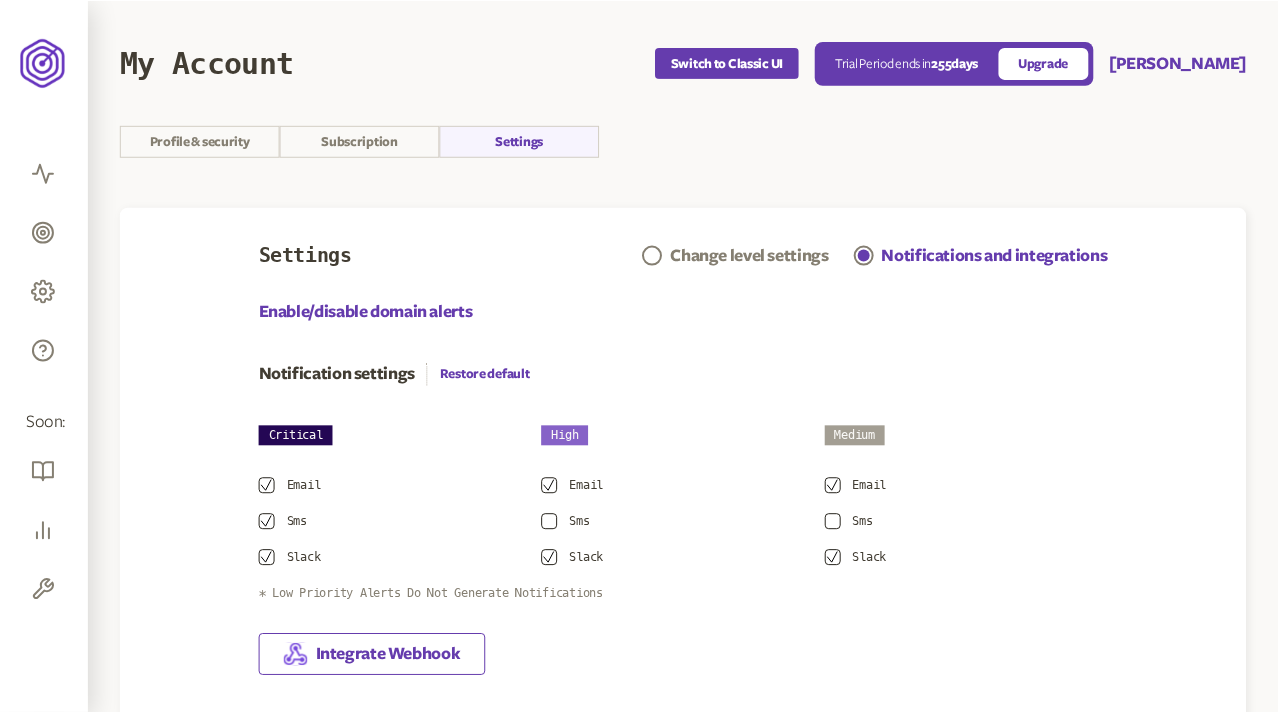 scroll, scrollTop: 0, scrollLeft: 0, axis: both 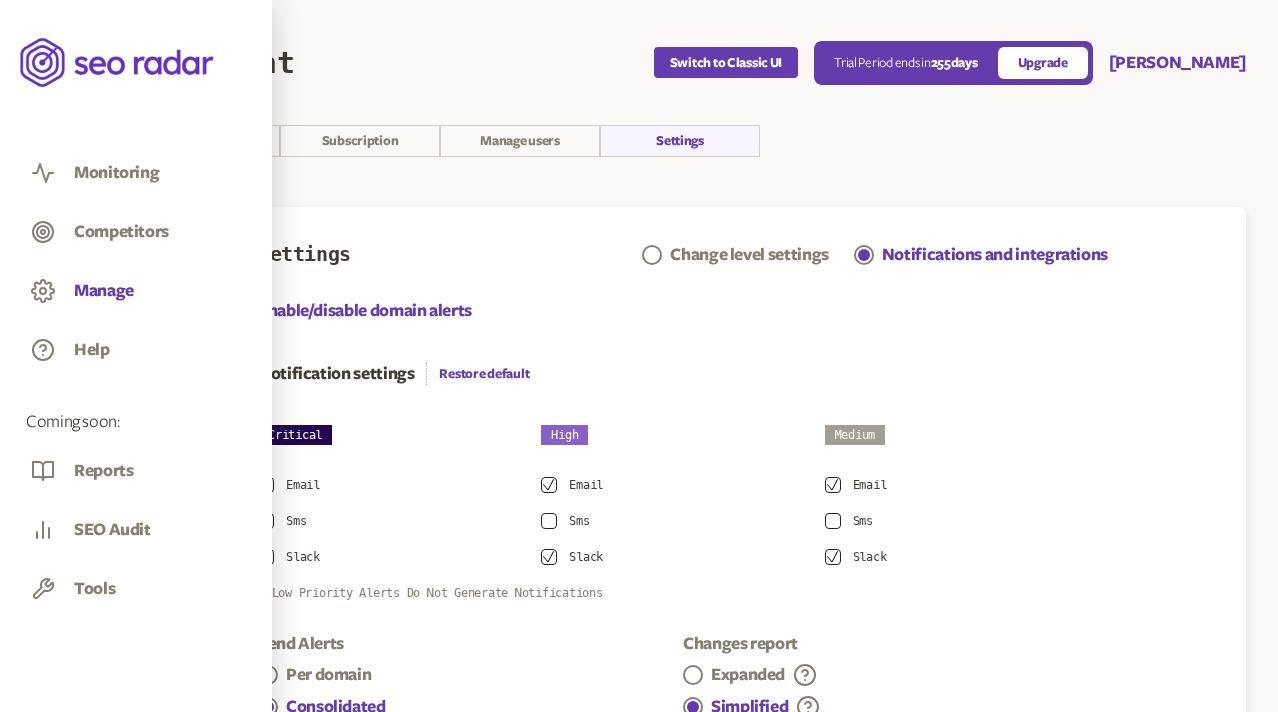 click on "Manage" at bounding box center (104, 291) 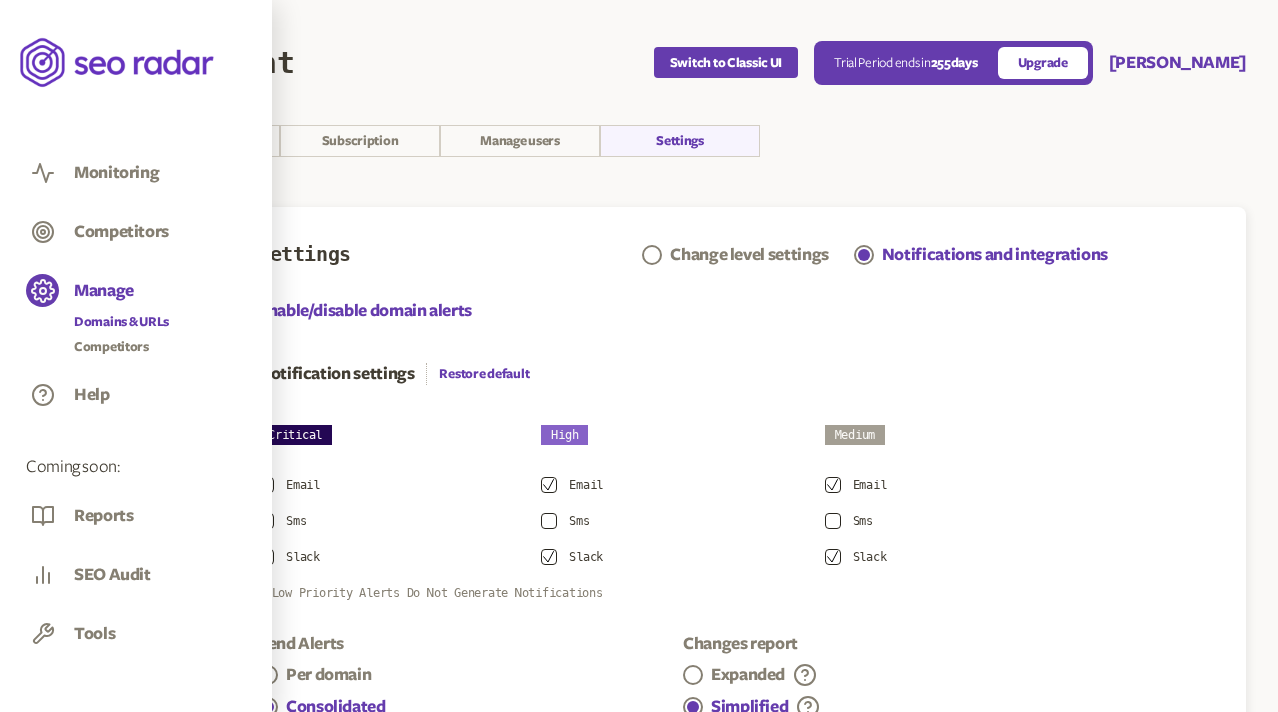 click on "Domains & URLs" at bounding box center [121, 322] 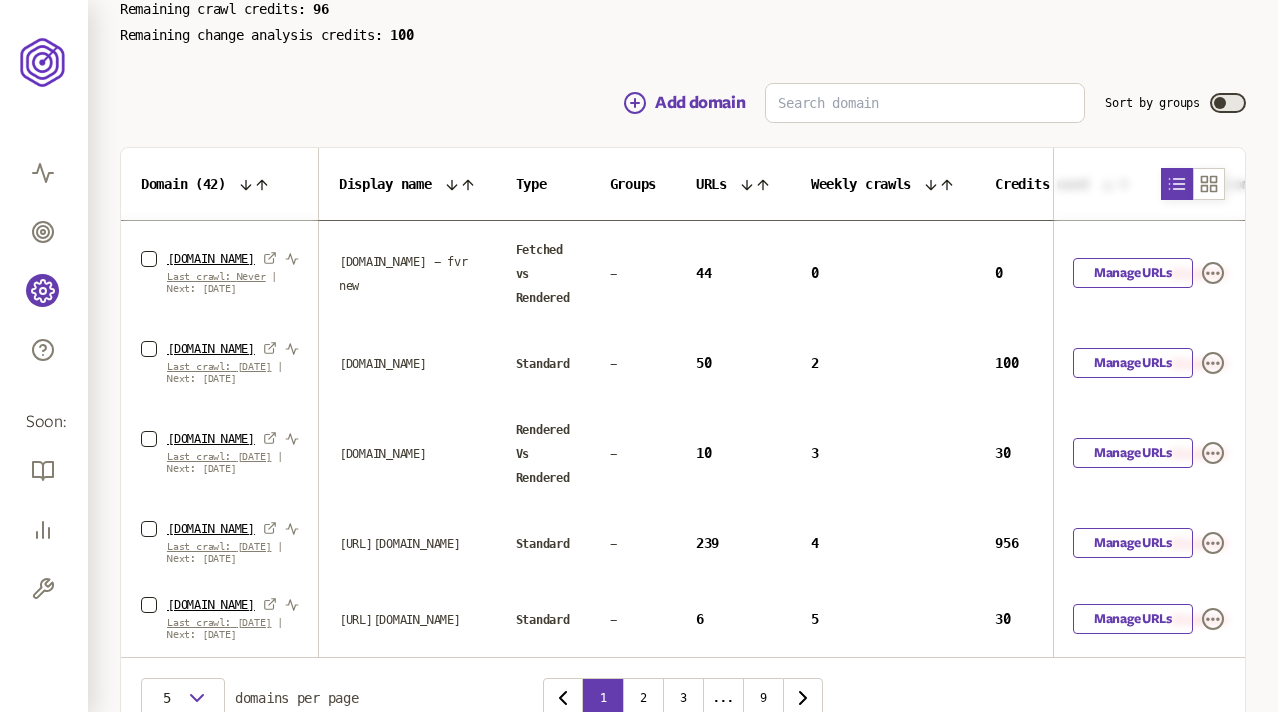 scroll, scrollTop: 267, scrollLeft: 0, axis: vertical 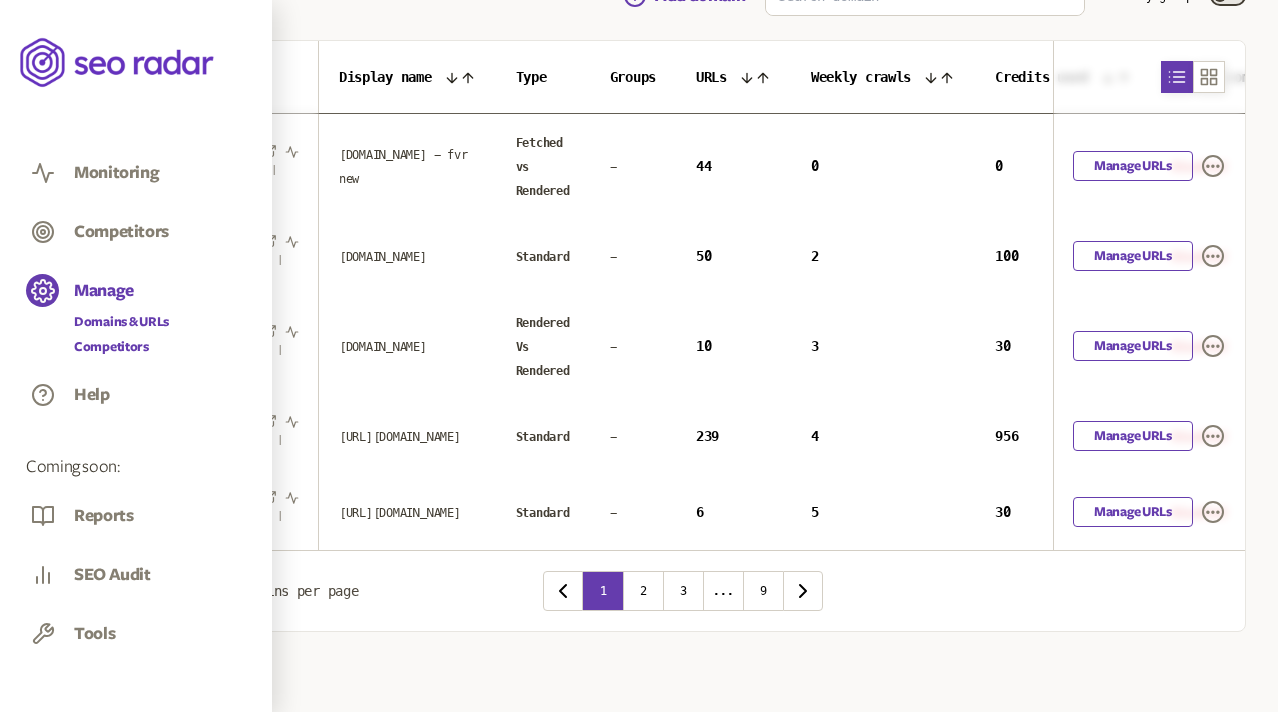 click on "Competitors" at bounding box center [121, 347] 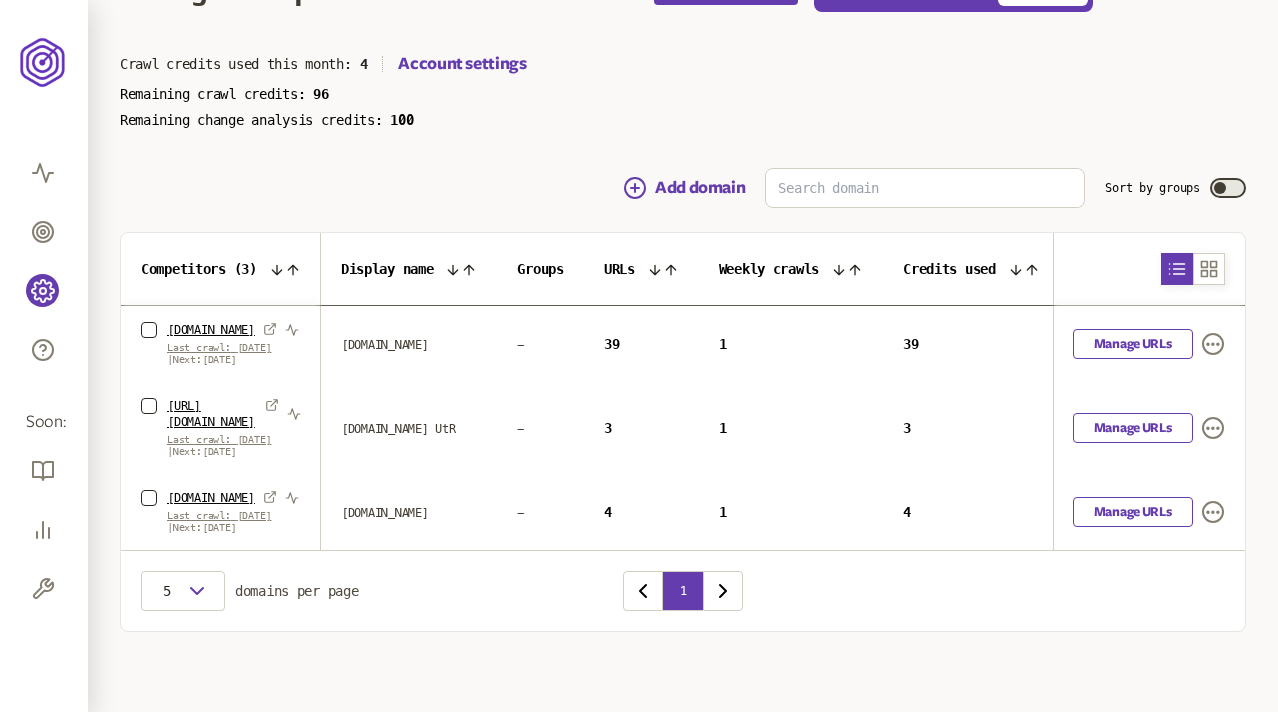 scroll, scrollTop: 59, scrollLeft: 0, axis: vertical 